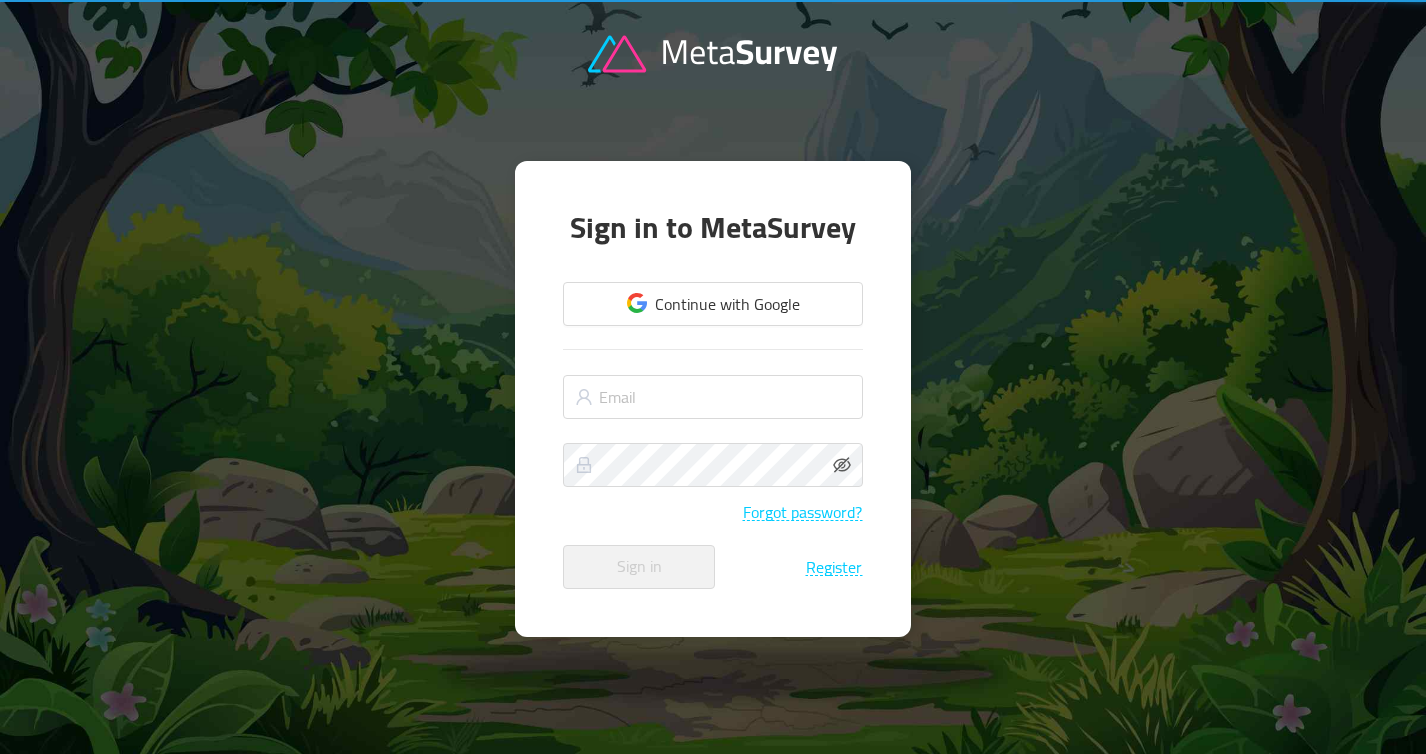 scroll, scrollTop: 0, scrollLeft: 0, axis: both 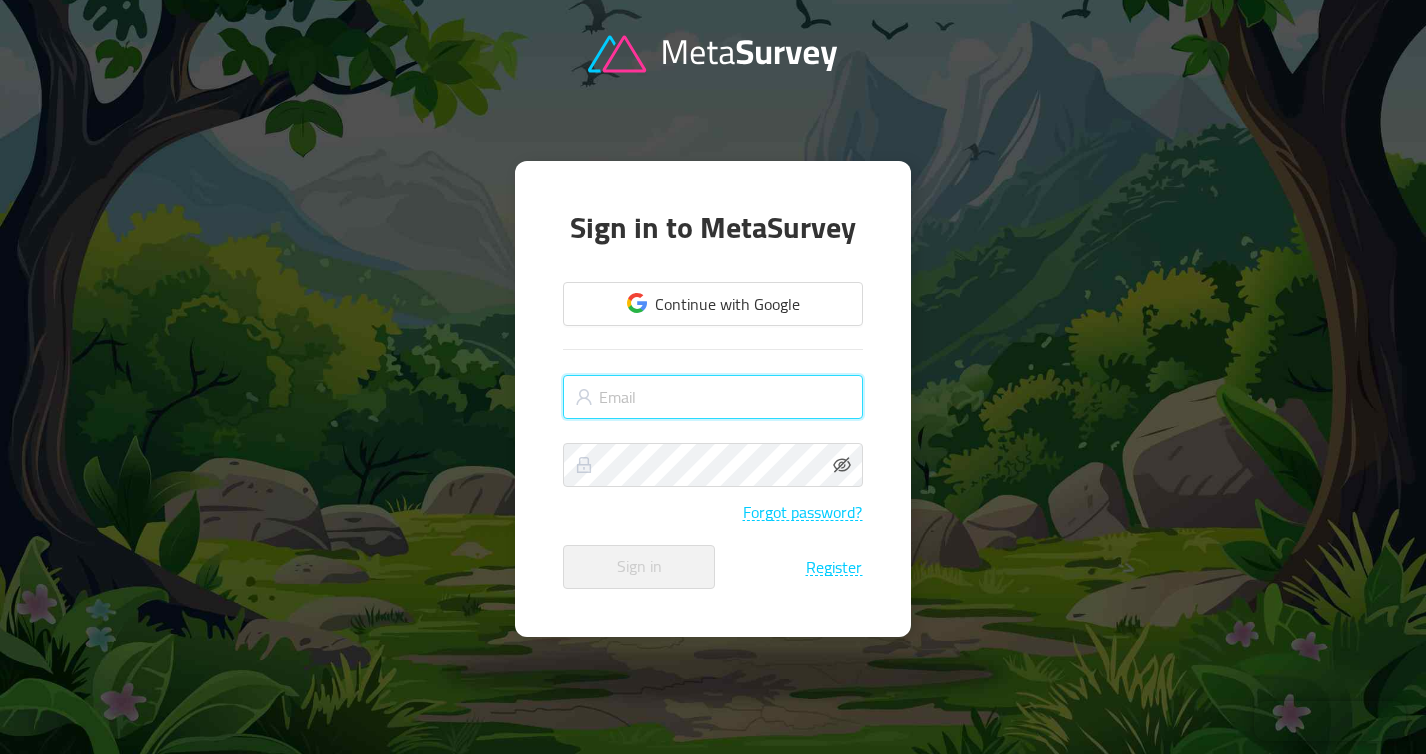 type on "mouch@[EXAMPLE.COM]" 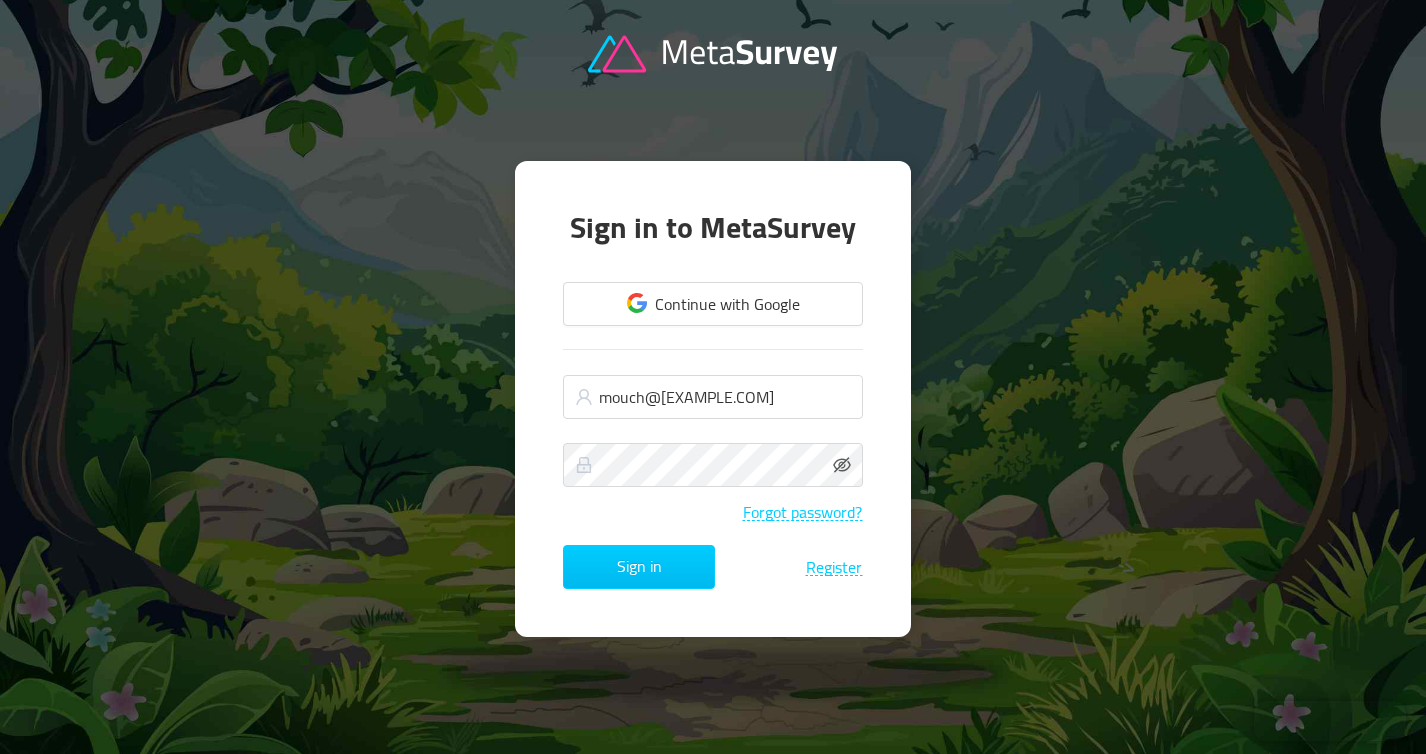 click on "Forgot password?" at bounding box center [713, 512] 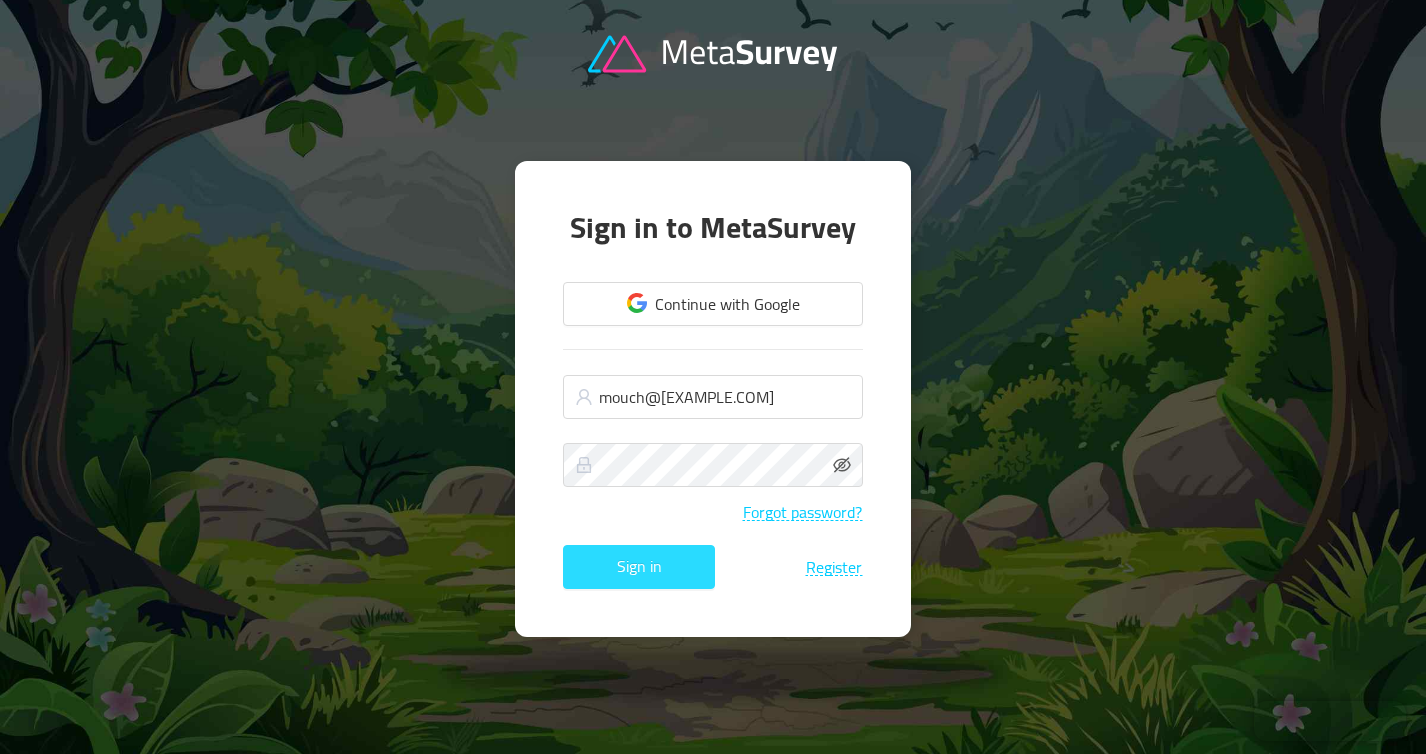 click on "Sign in" at bounding box center [639, 567] 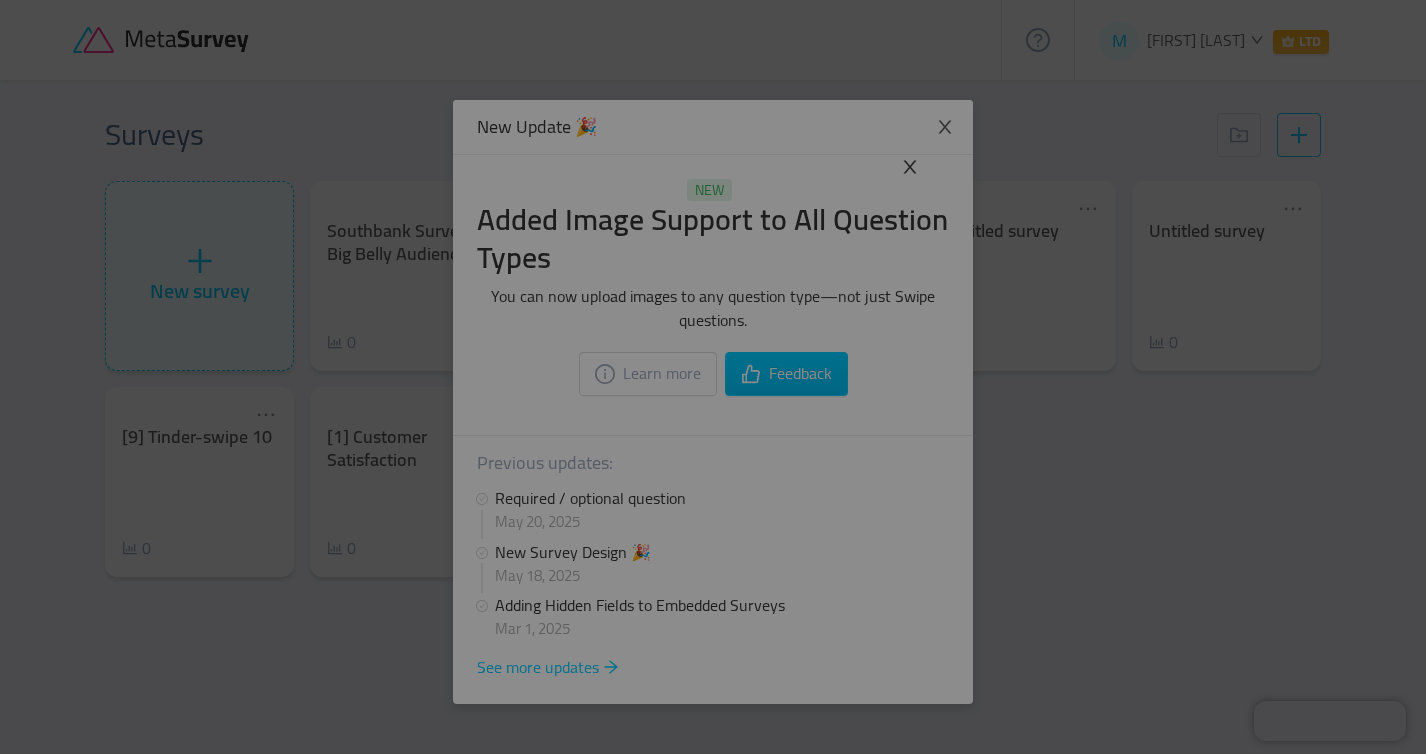 click at bounding box center [910, 168] 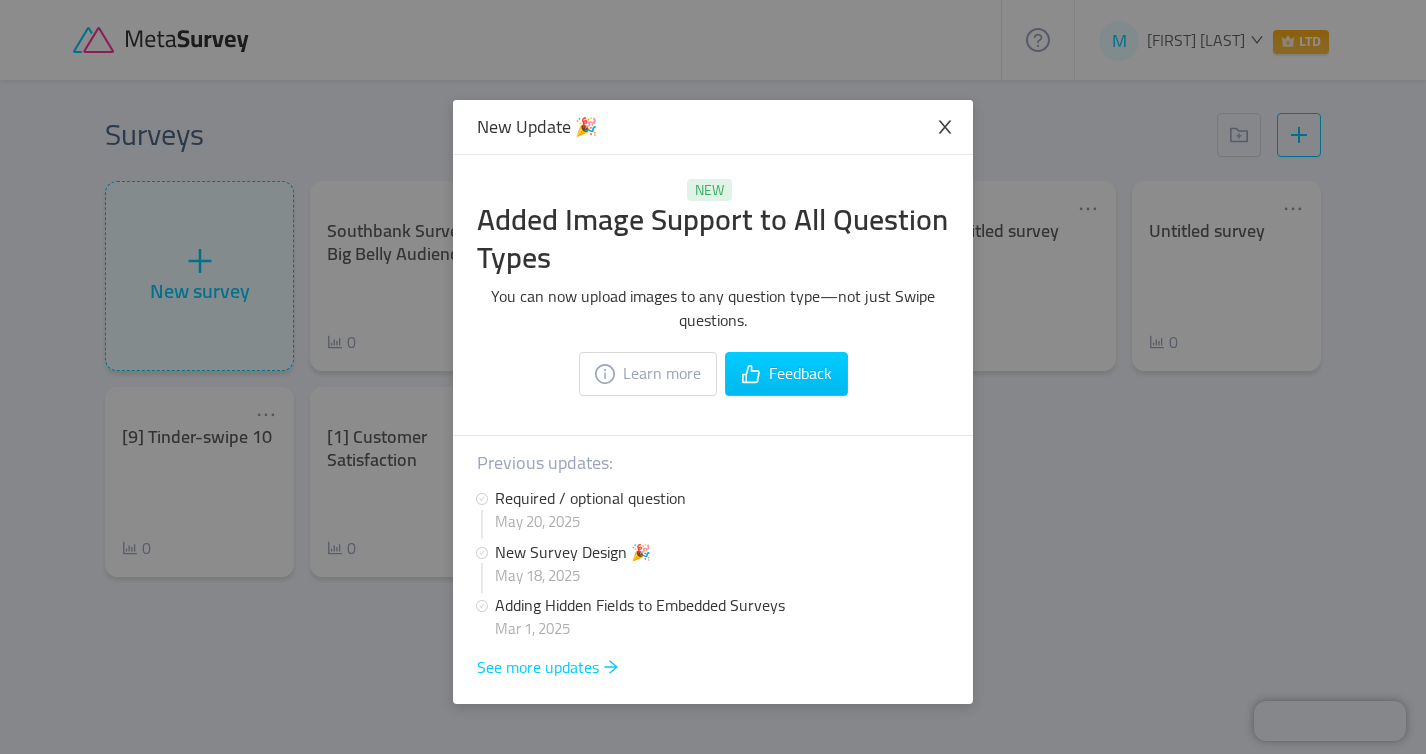 click at bounding box center (945, 128) 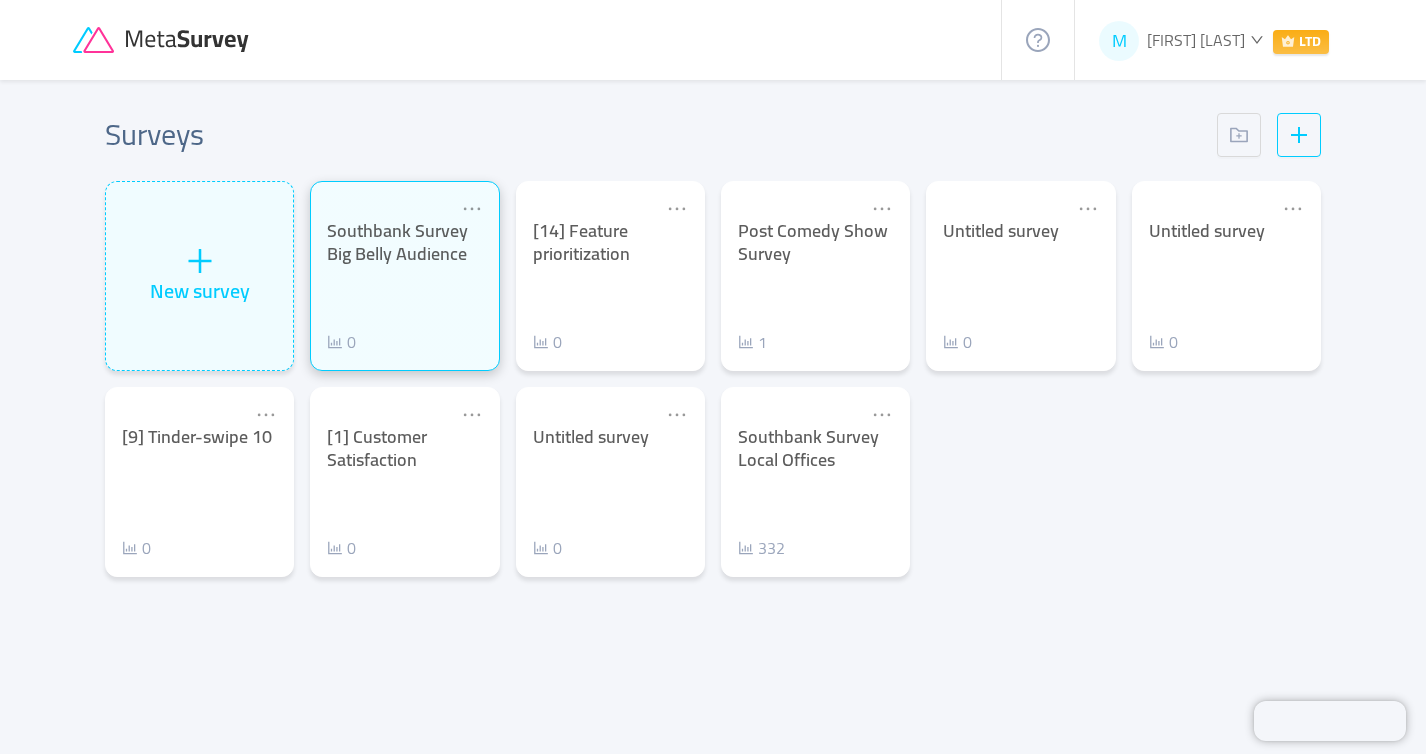 click on "Southbank Survey Big Belly Audience  0" at bounding box center [404, 287] 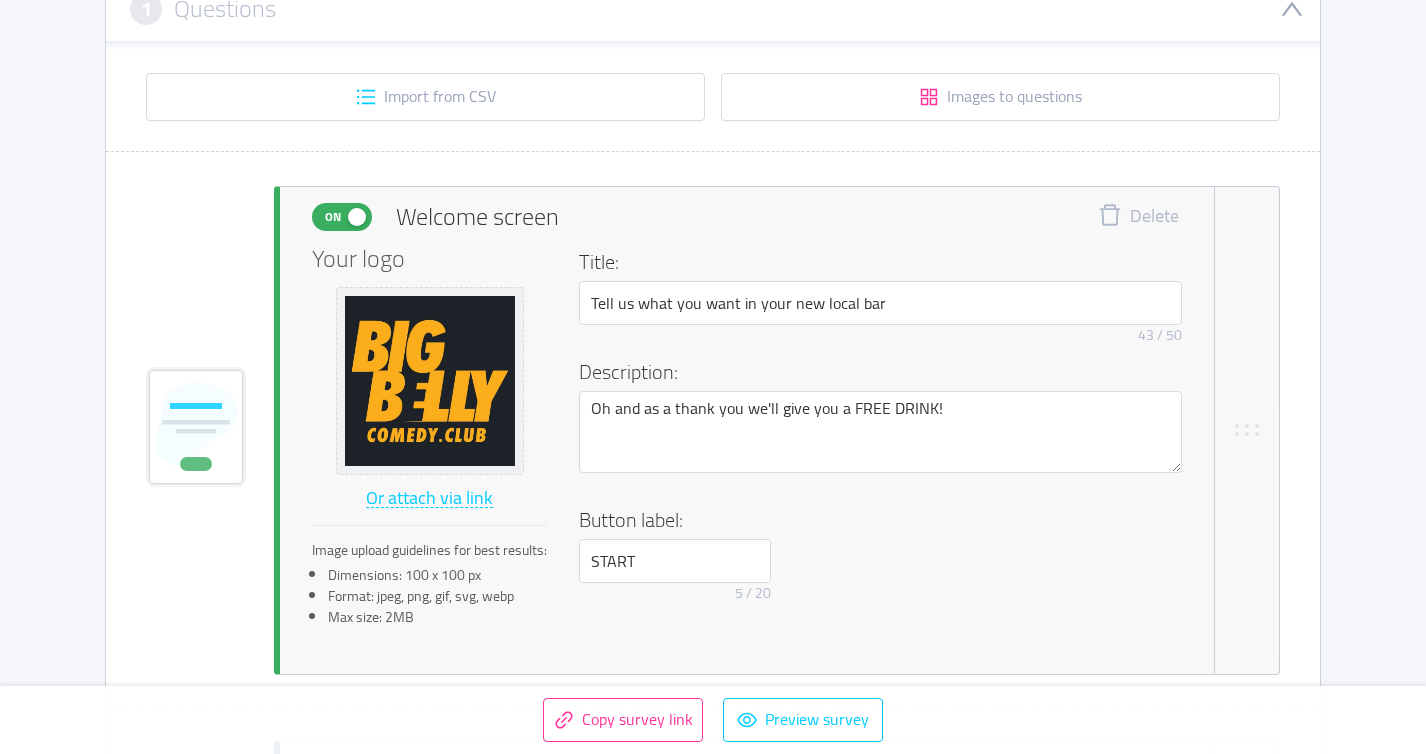 scroll, scrollTop: 0, scrollLeft: 0, axis: both 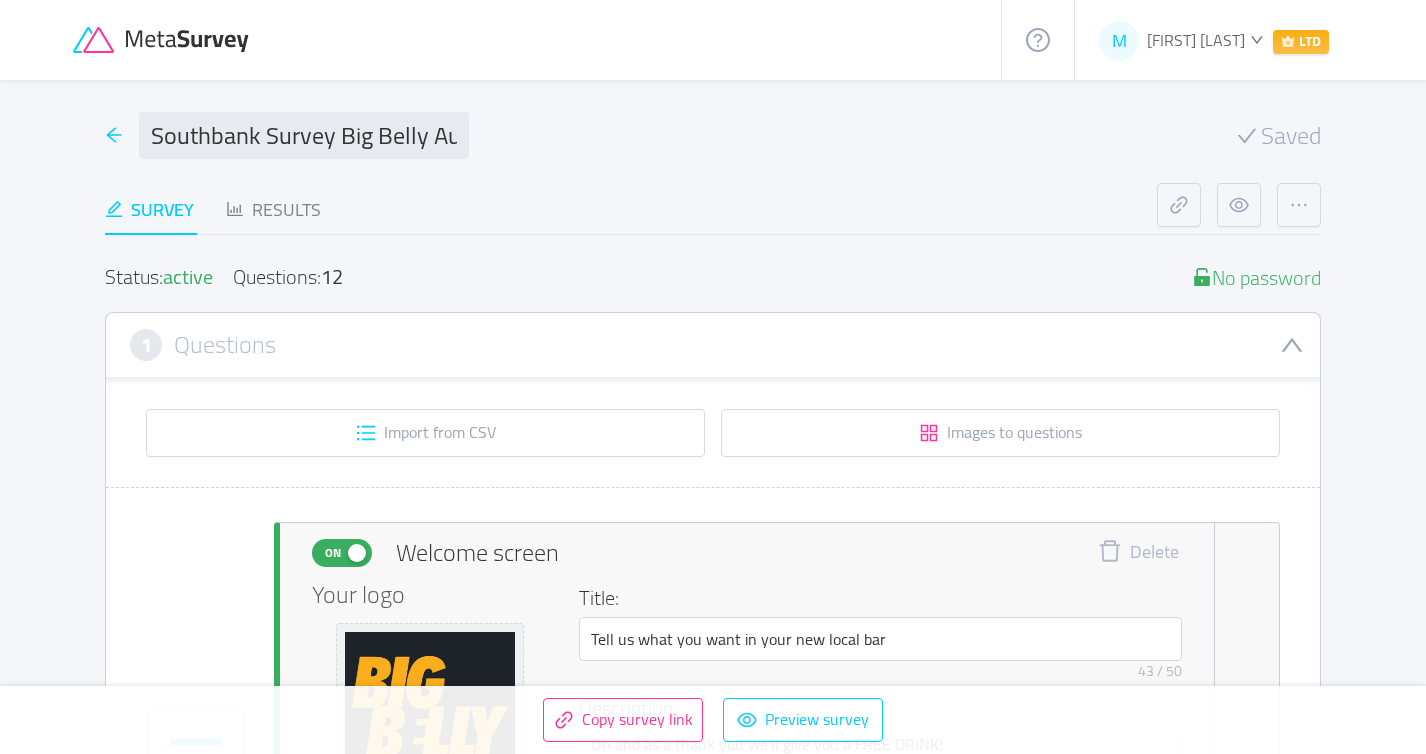 click 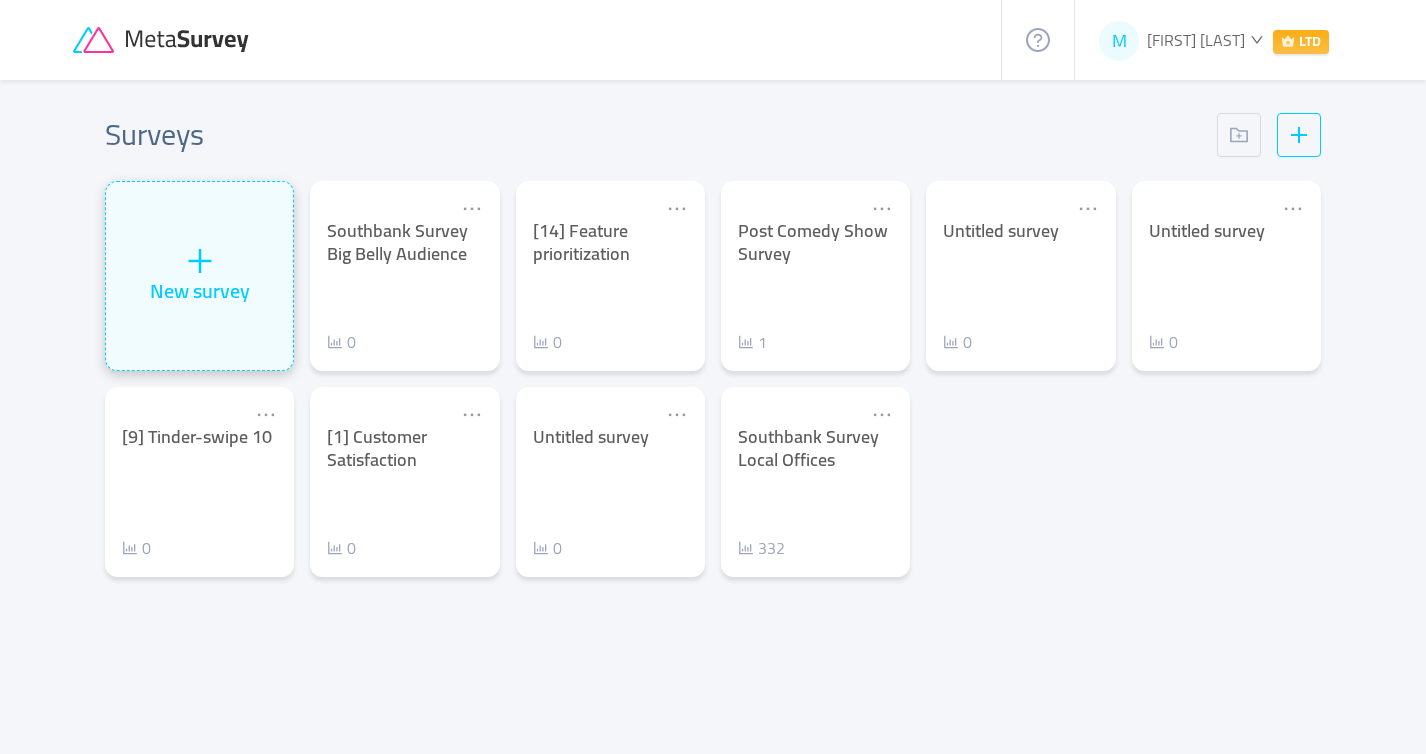 click on "New survey" at bounding box center (200, 291) 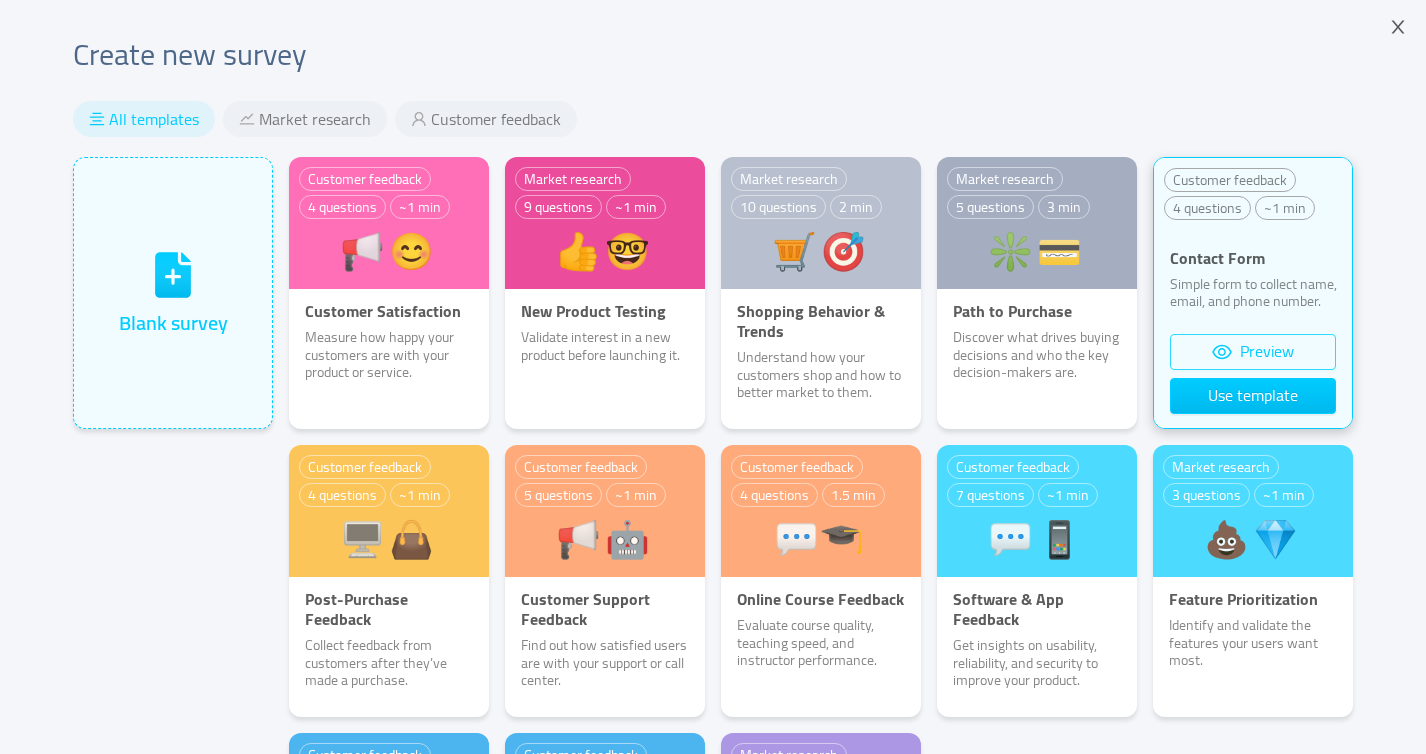 click on "Preview" at bounding box center [1253, 352] 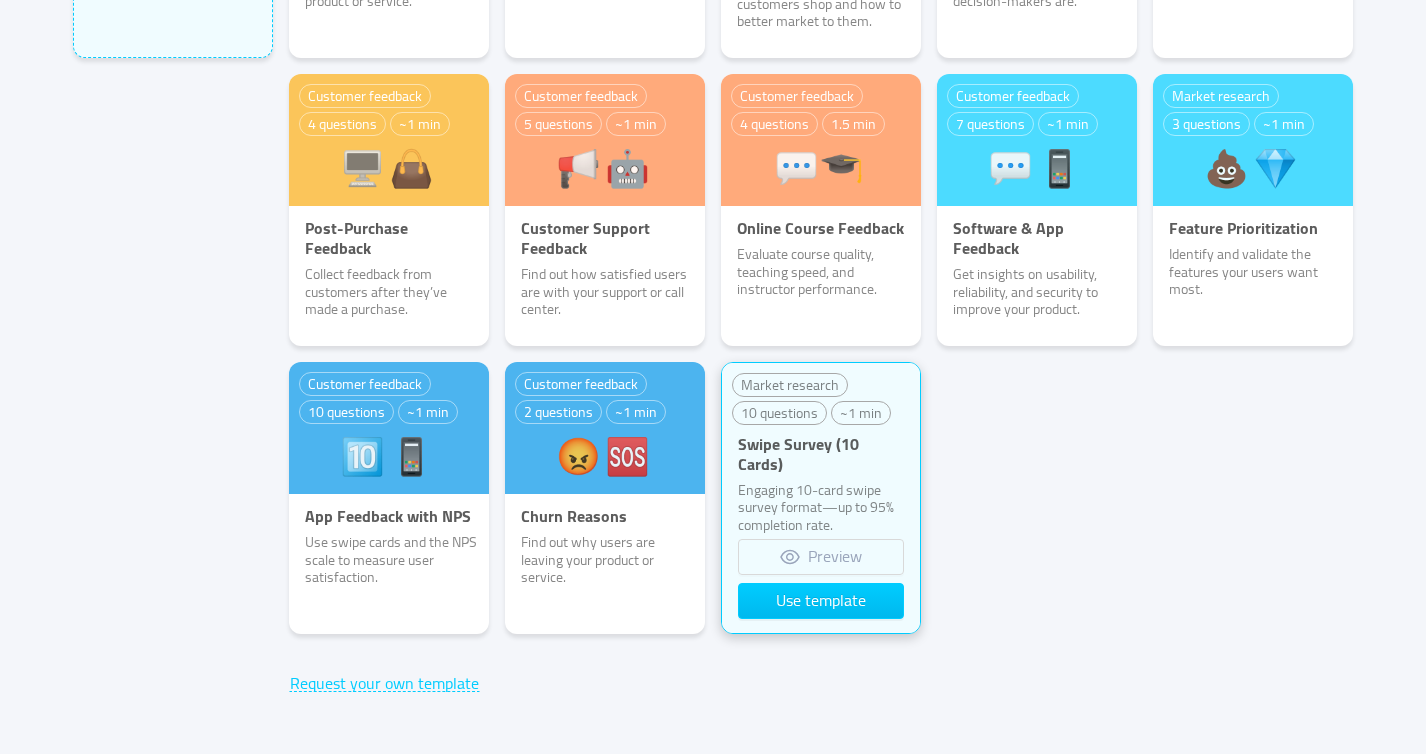 scroll, scrollTop: 389, scrollLeft: 0, axis: vertical 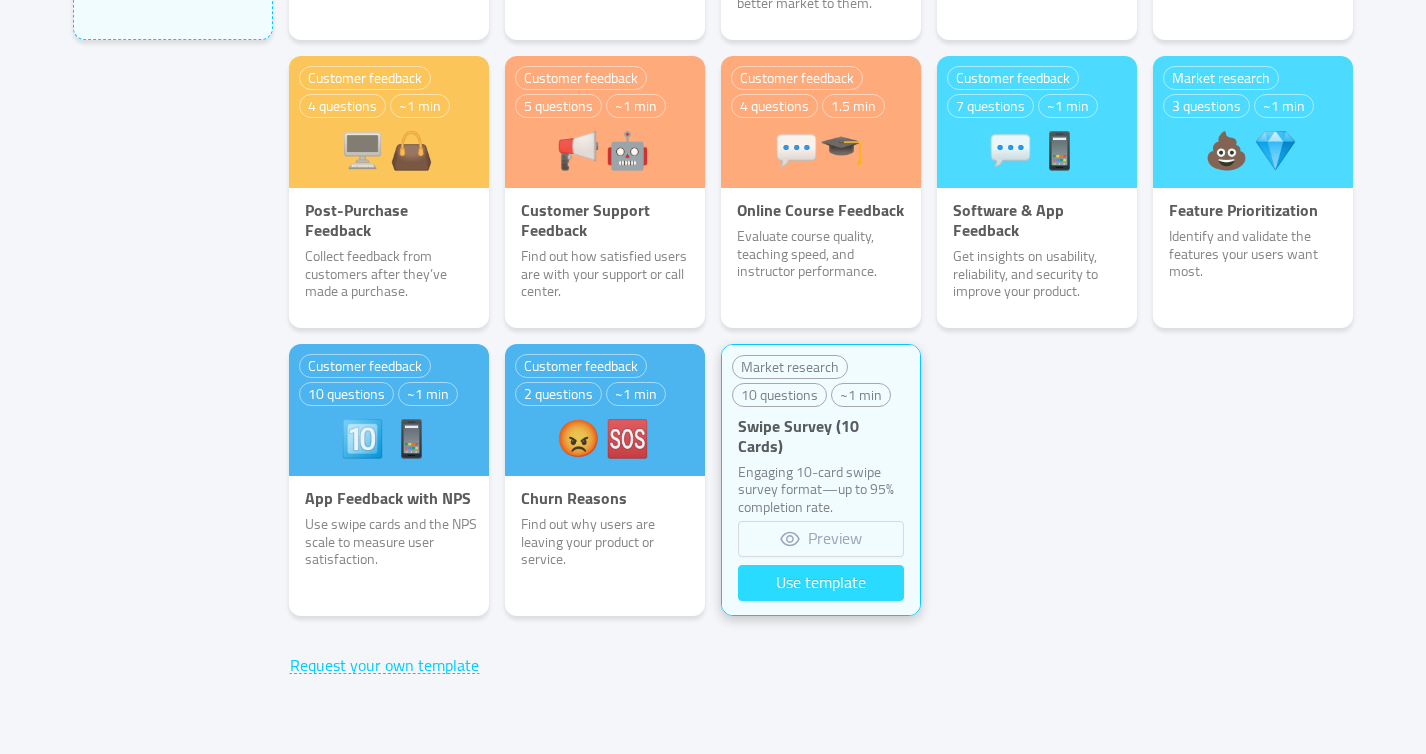 click on "Use template" at bounding box center (821, 583) 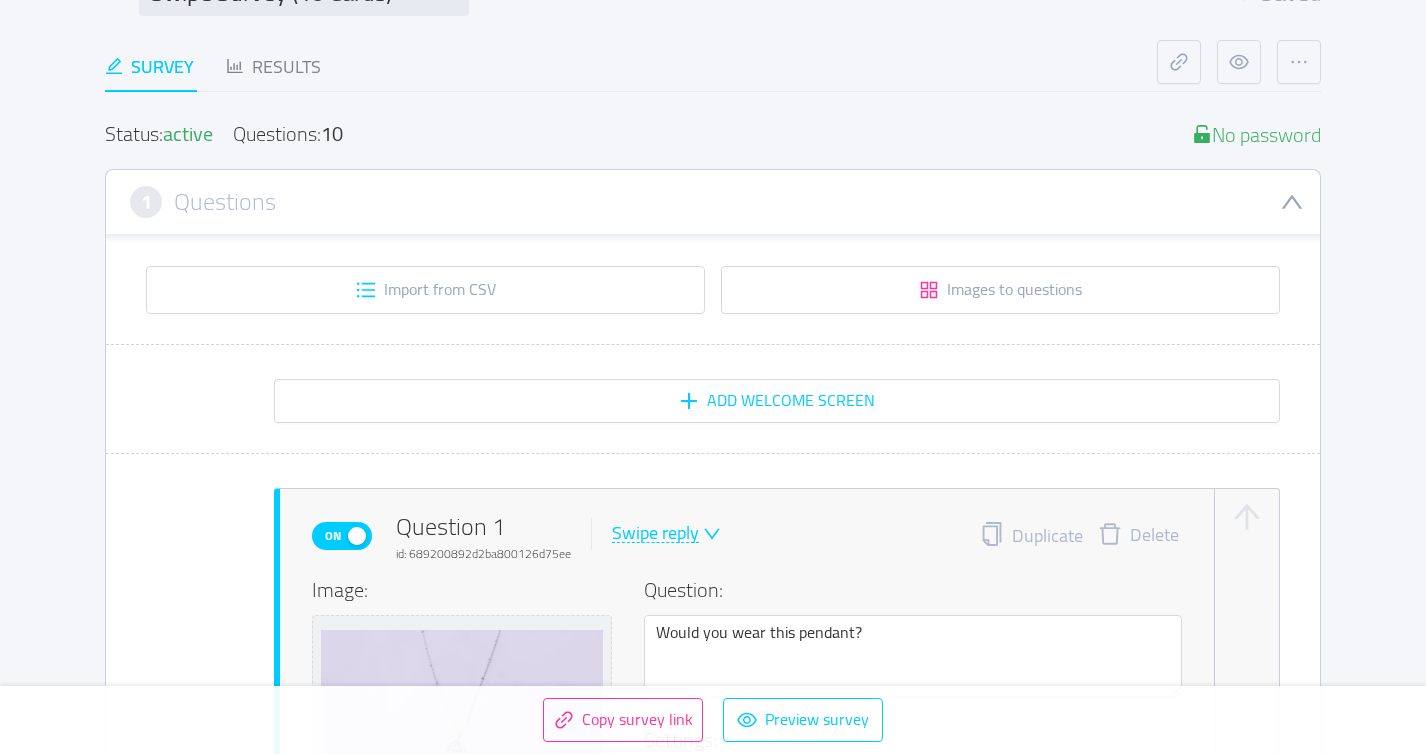 scroll, scrollTop: 541, scrollLeft: 0, axis: vertical 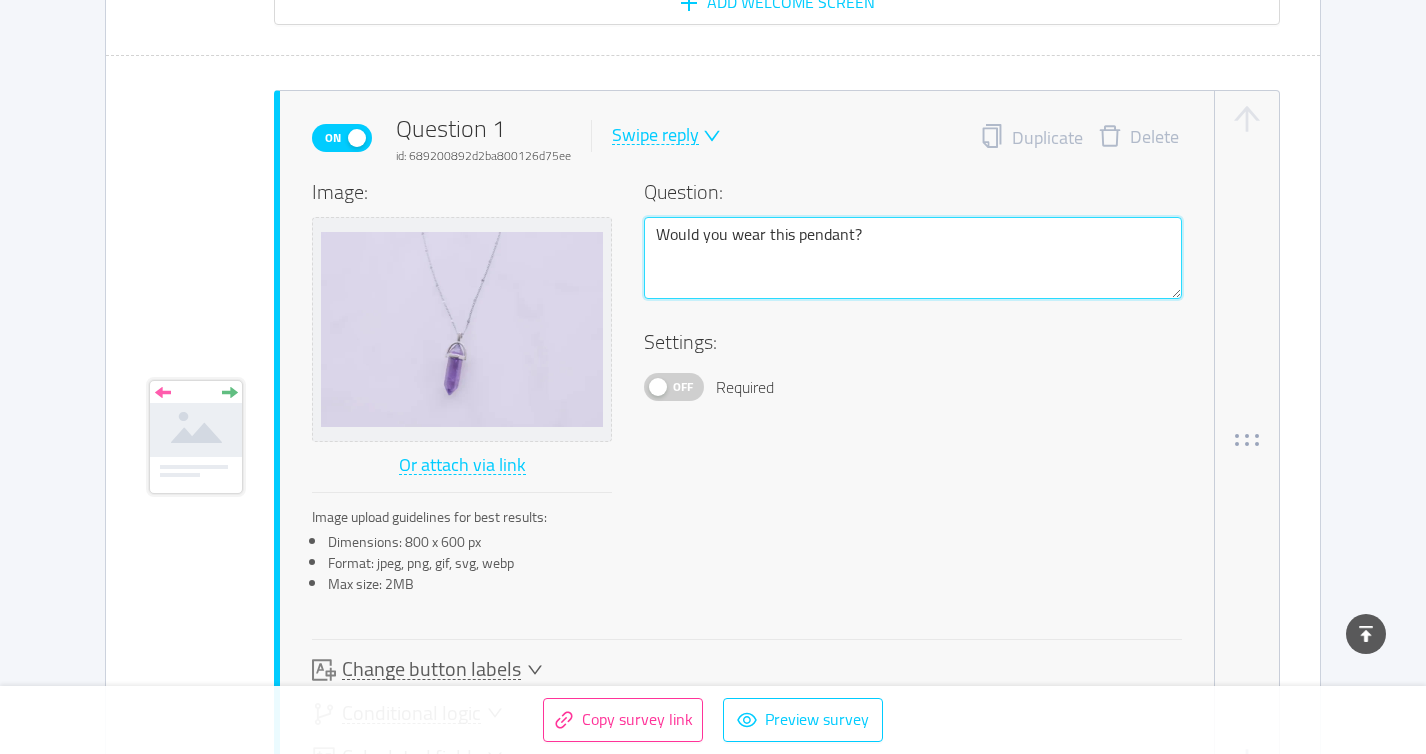 click on "Would you wear this pendant?" at bounding box center (913, 258) 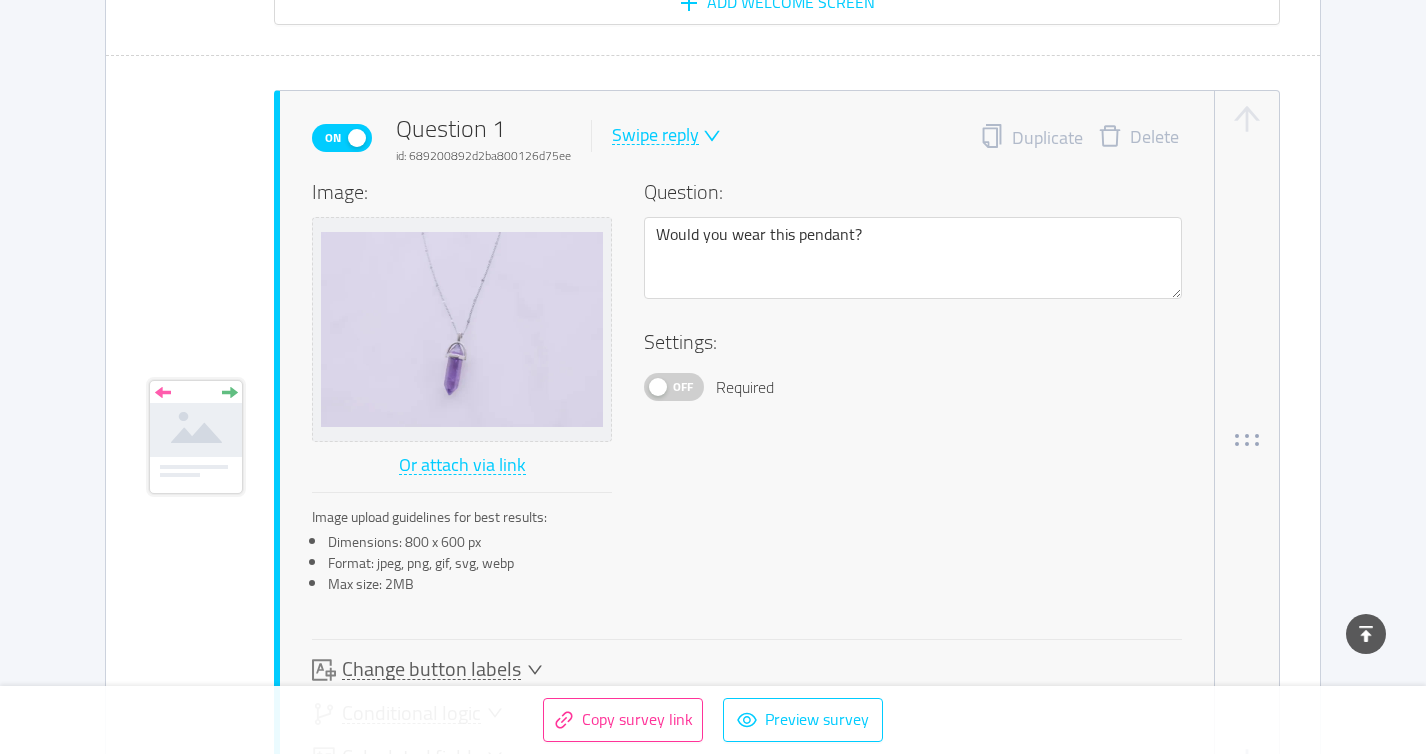click on "Swipe reply" at bounding box center (655, 135) 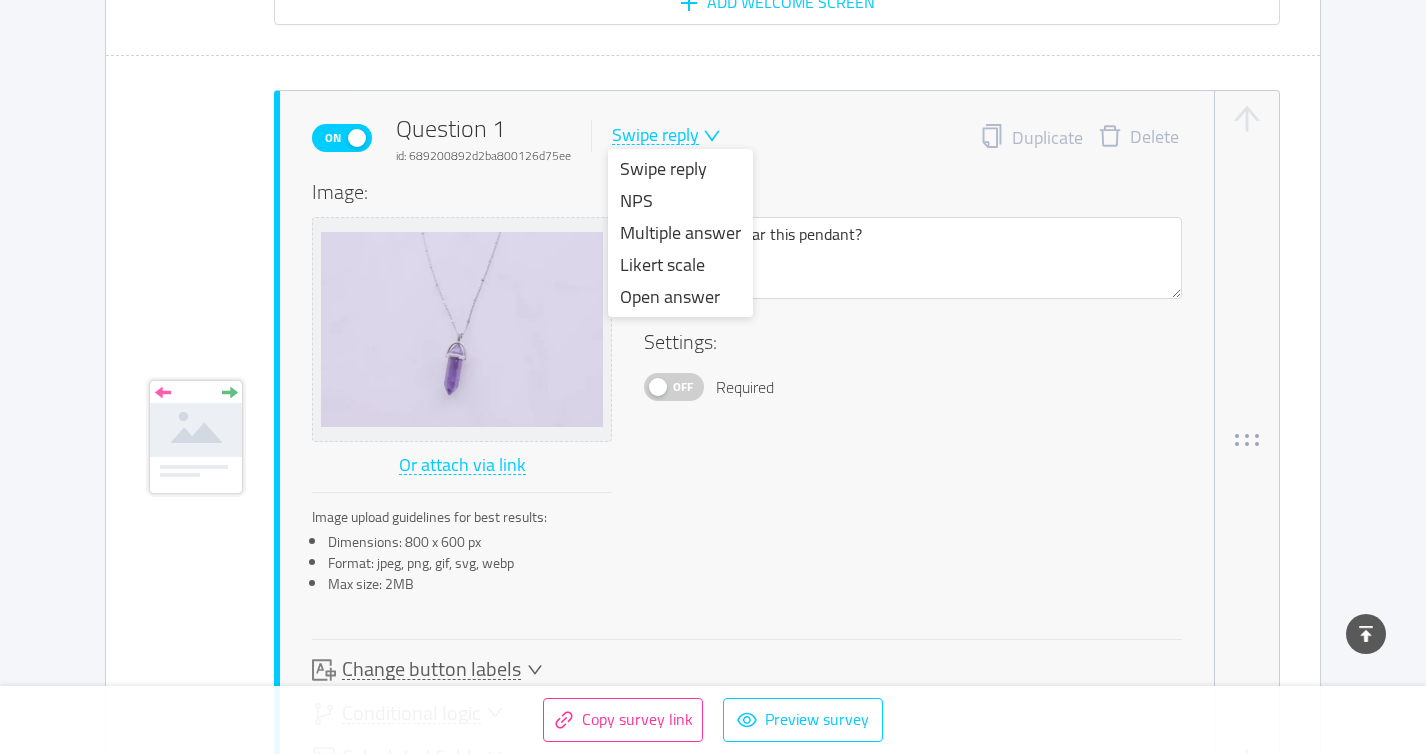 click on "Swipe reply" at bounding box center [655, 135] 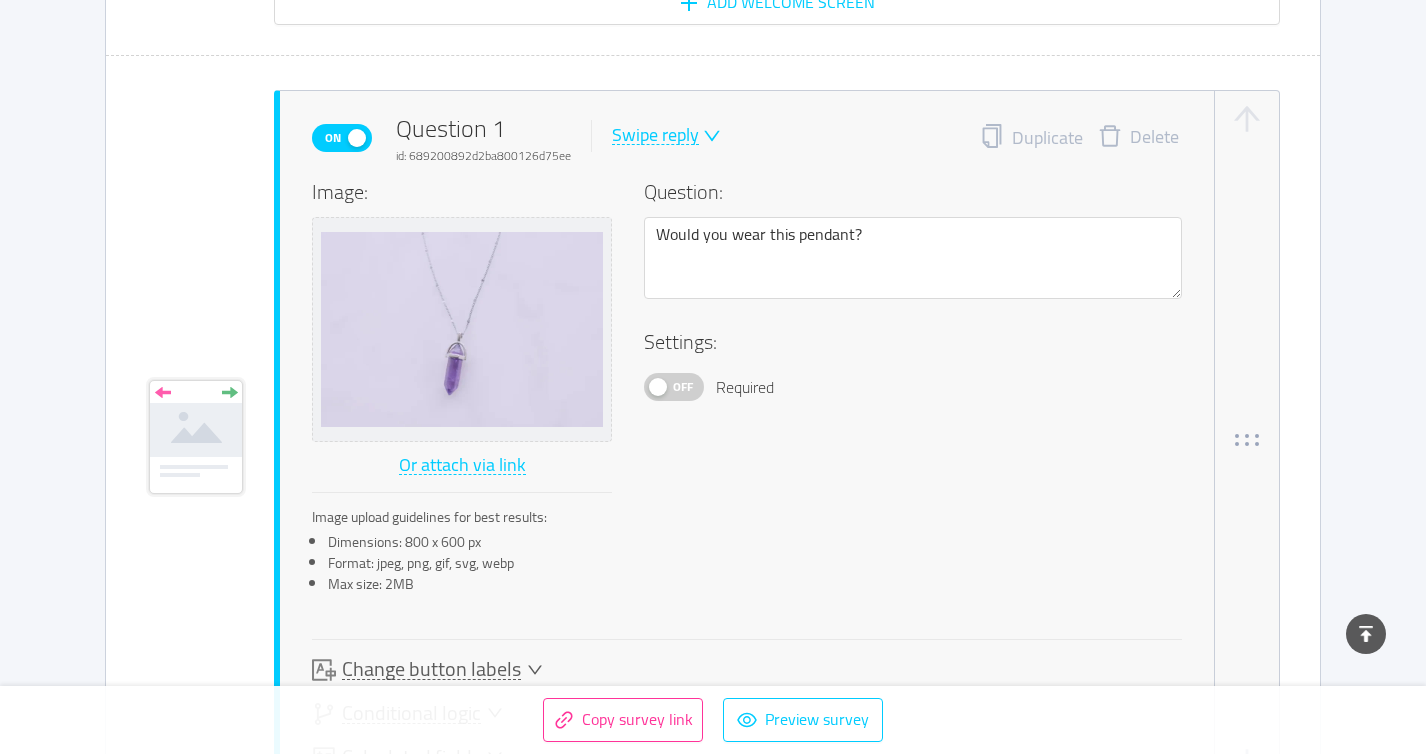 click on "On  Question 1  id: 689200892d2ba800126d75ee  Swipe reply  Duplicate Delete" at bounding box center (747, 138) 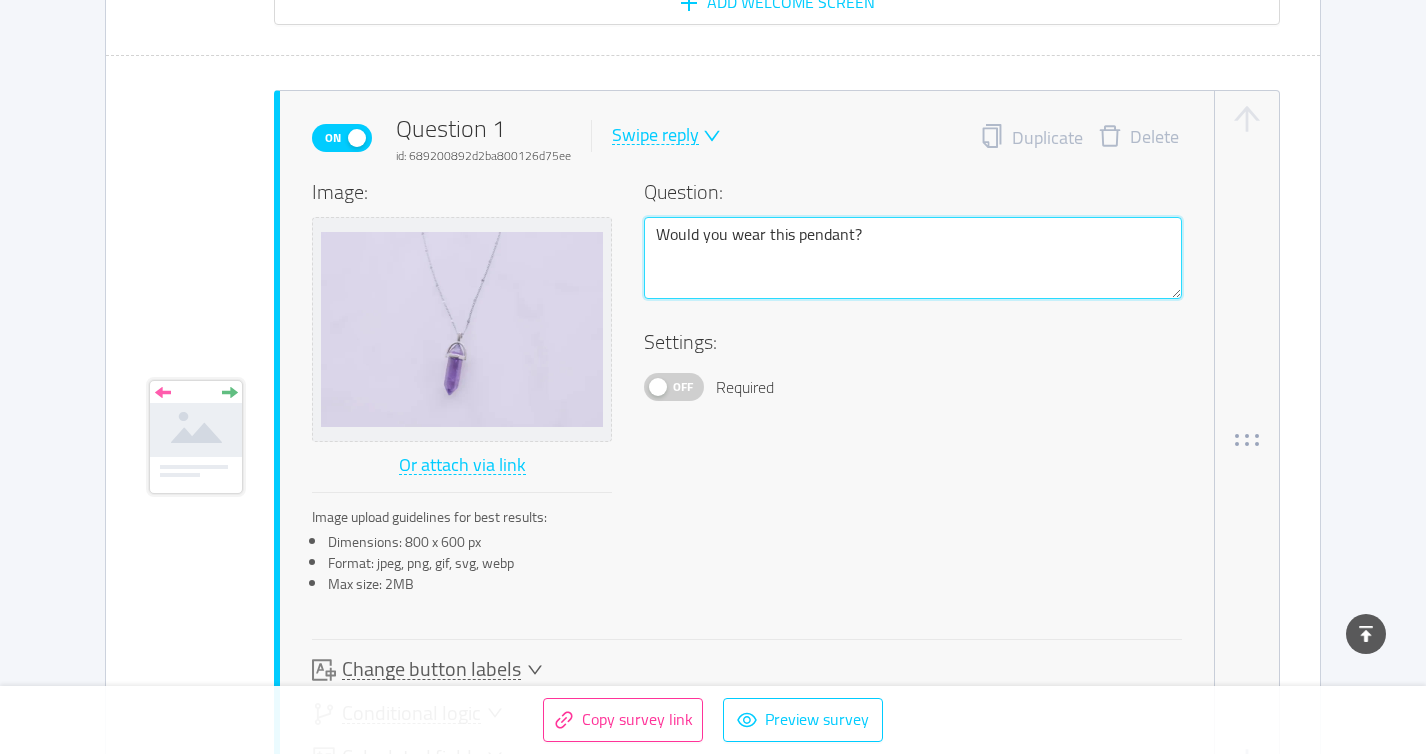 click on "Would you wear this pendant?" at bounding box center (913, 258) 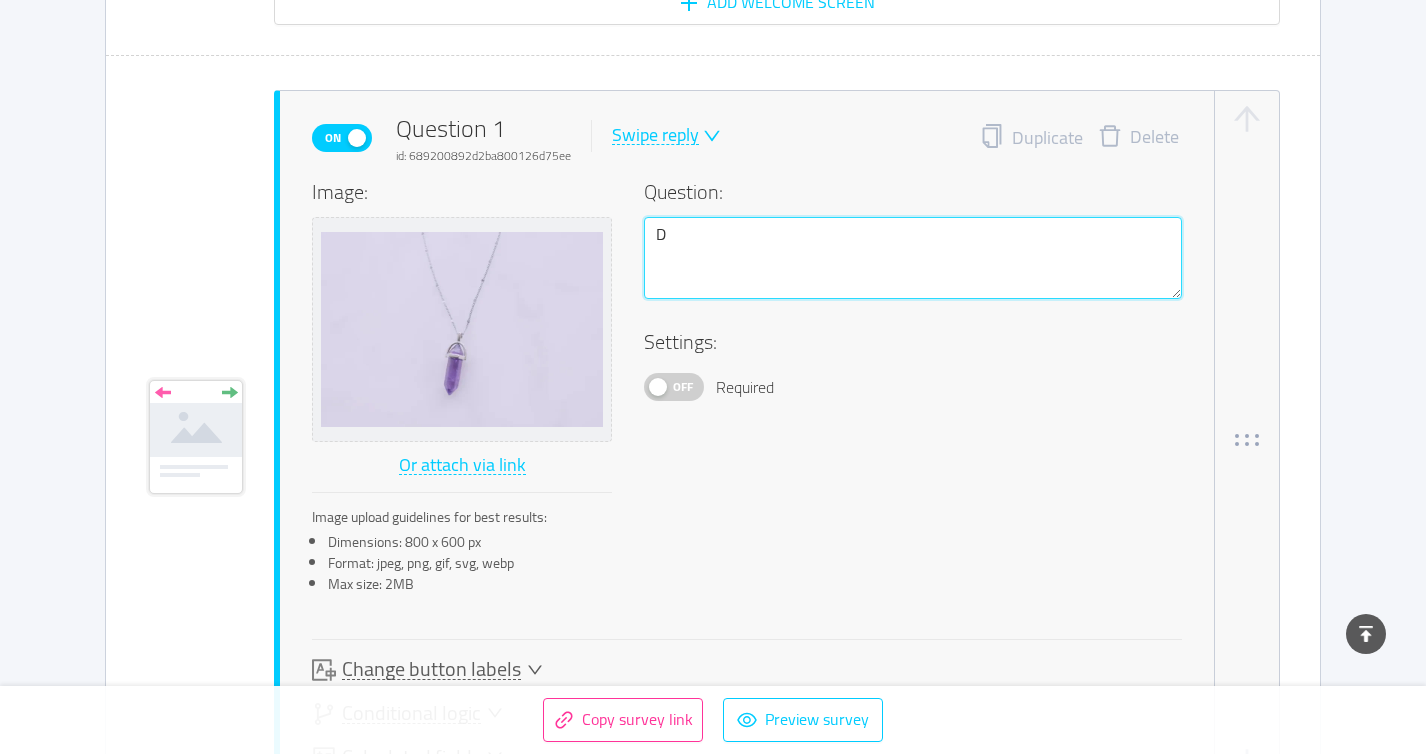 type 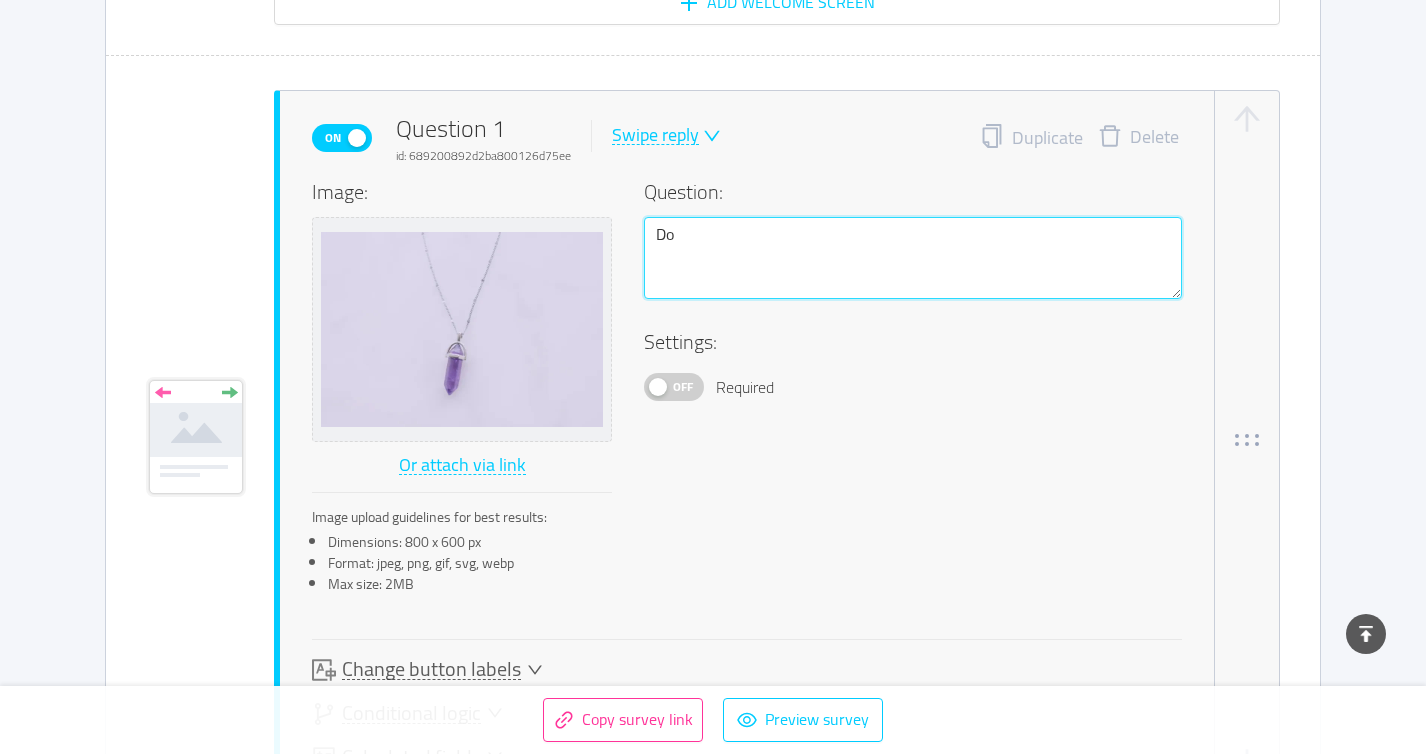 type 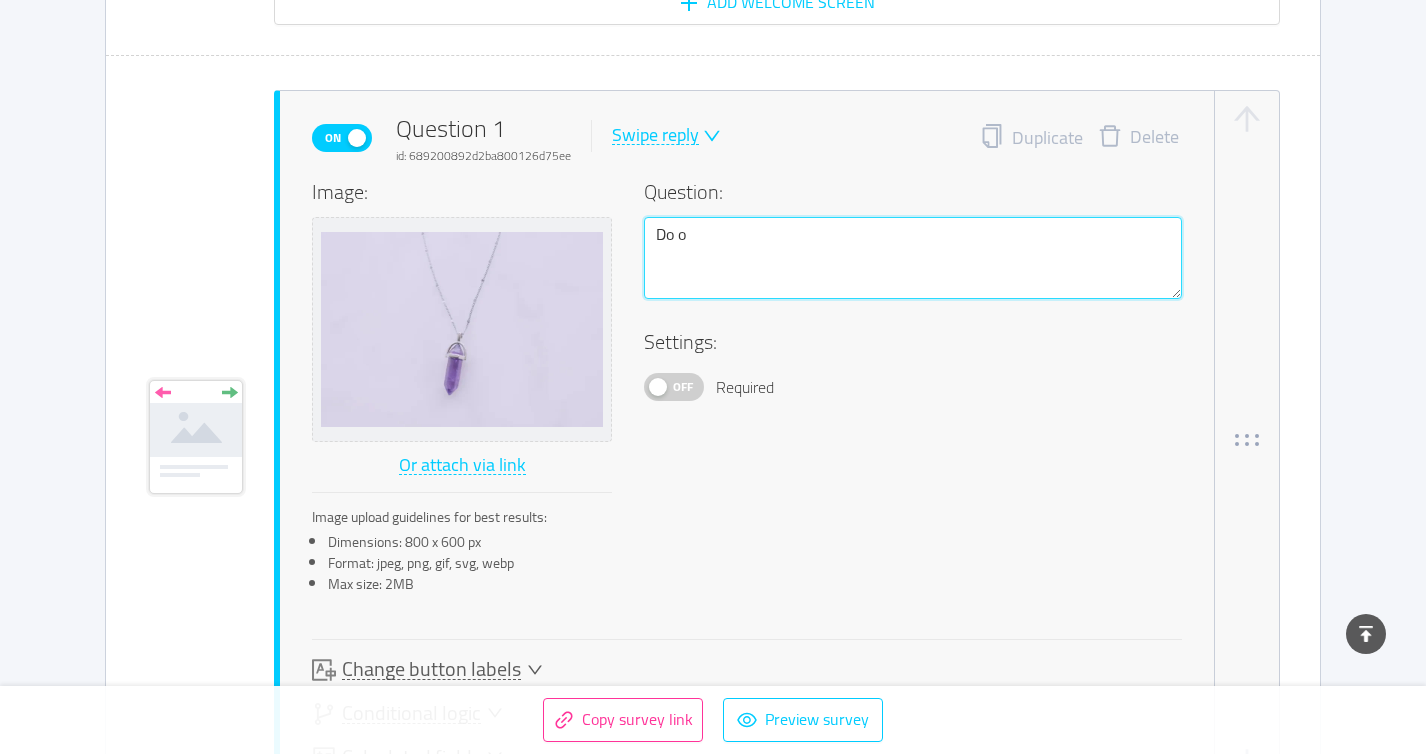 type 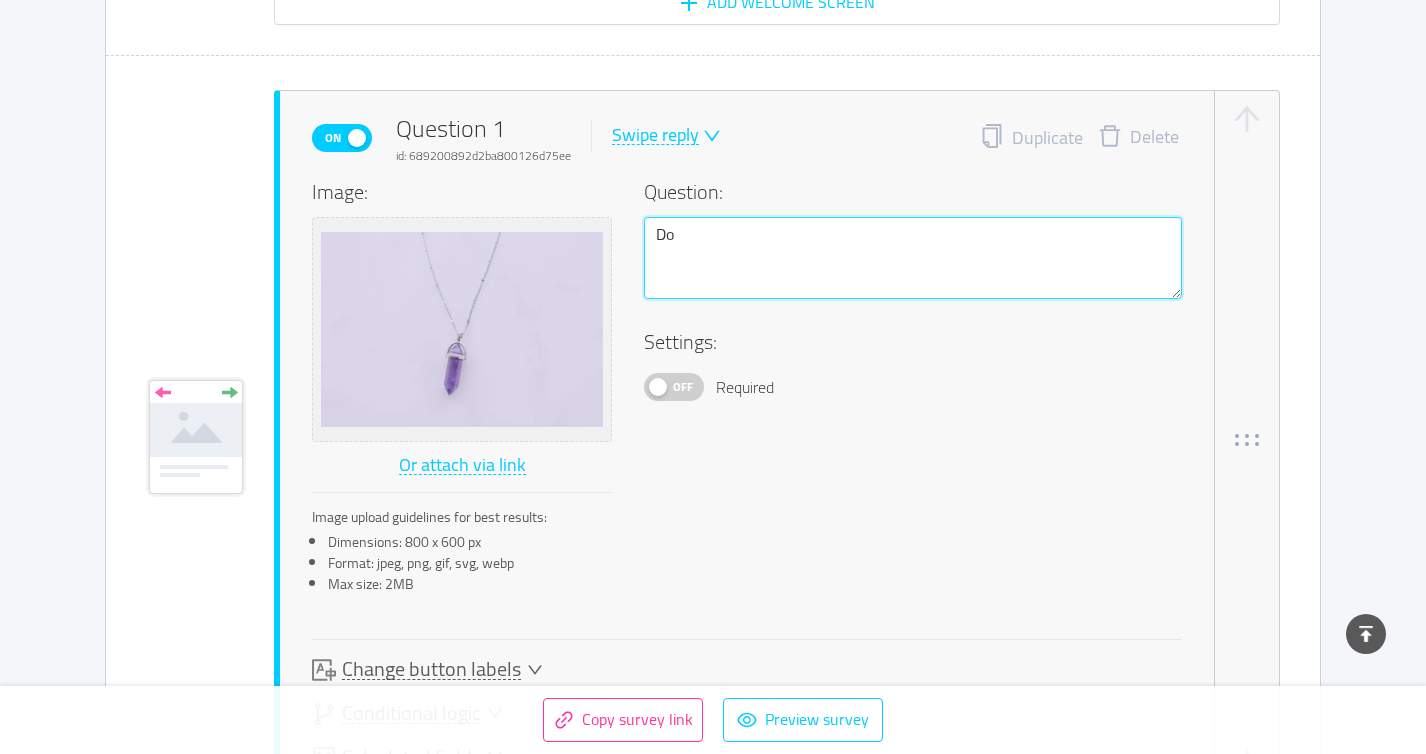 type 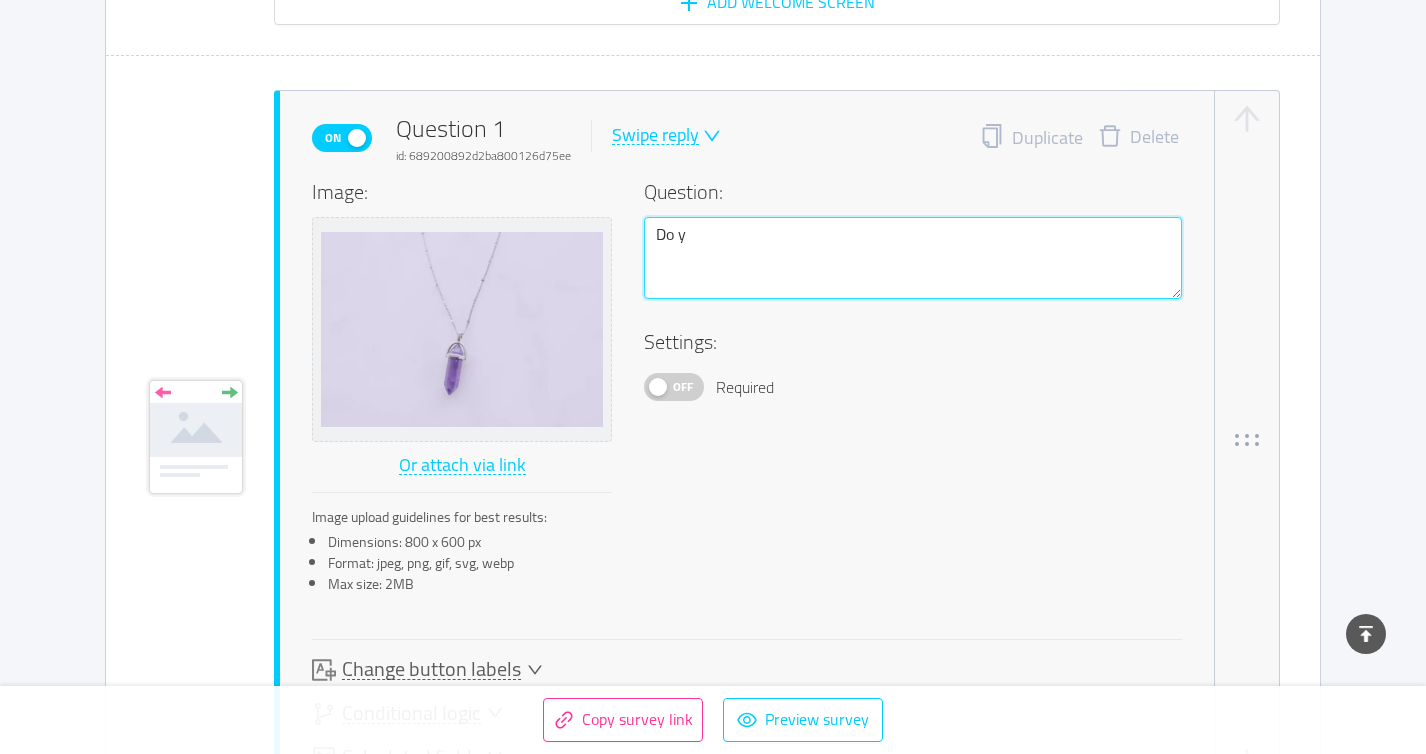 type 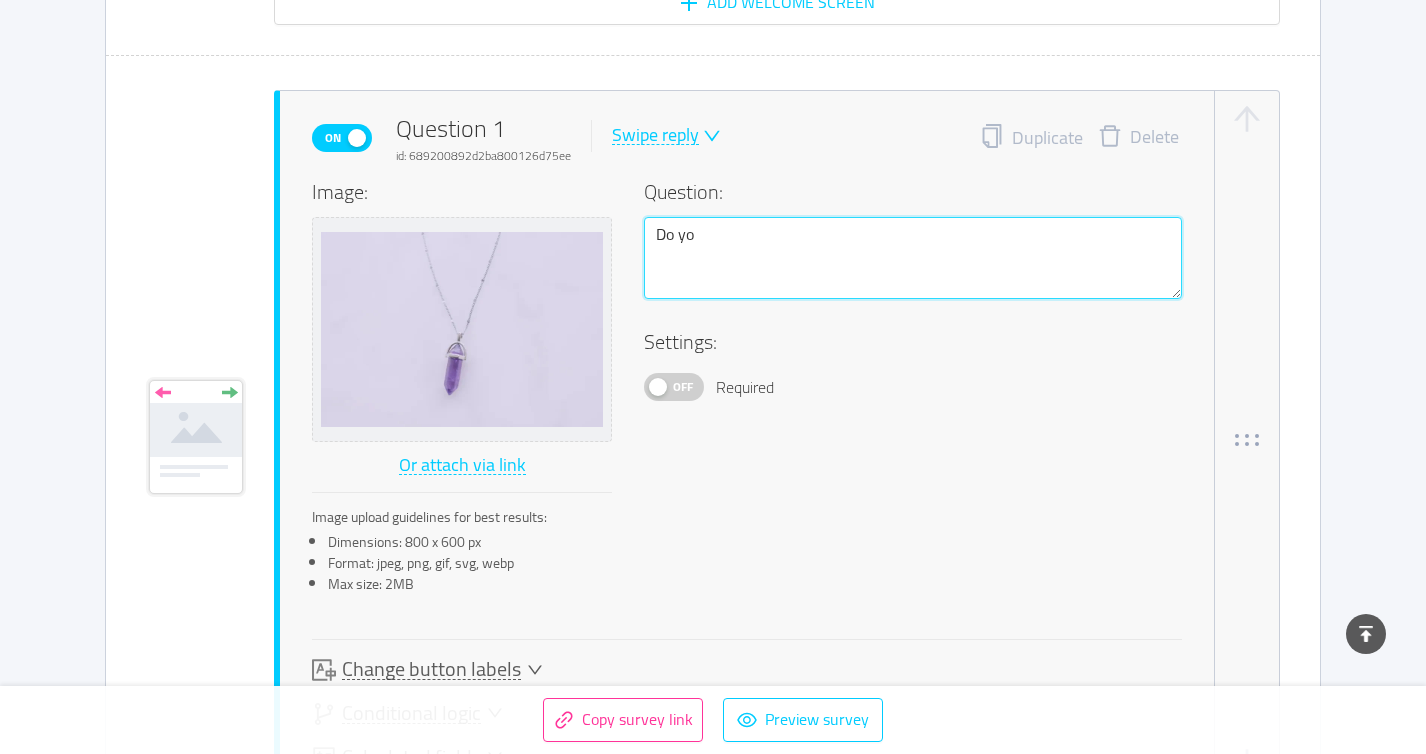 type 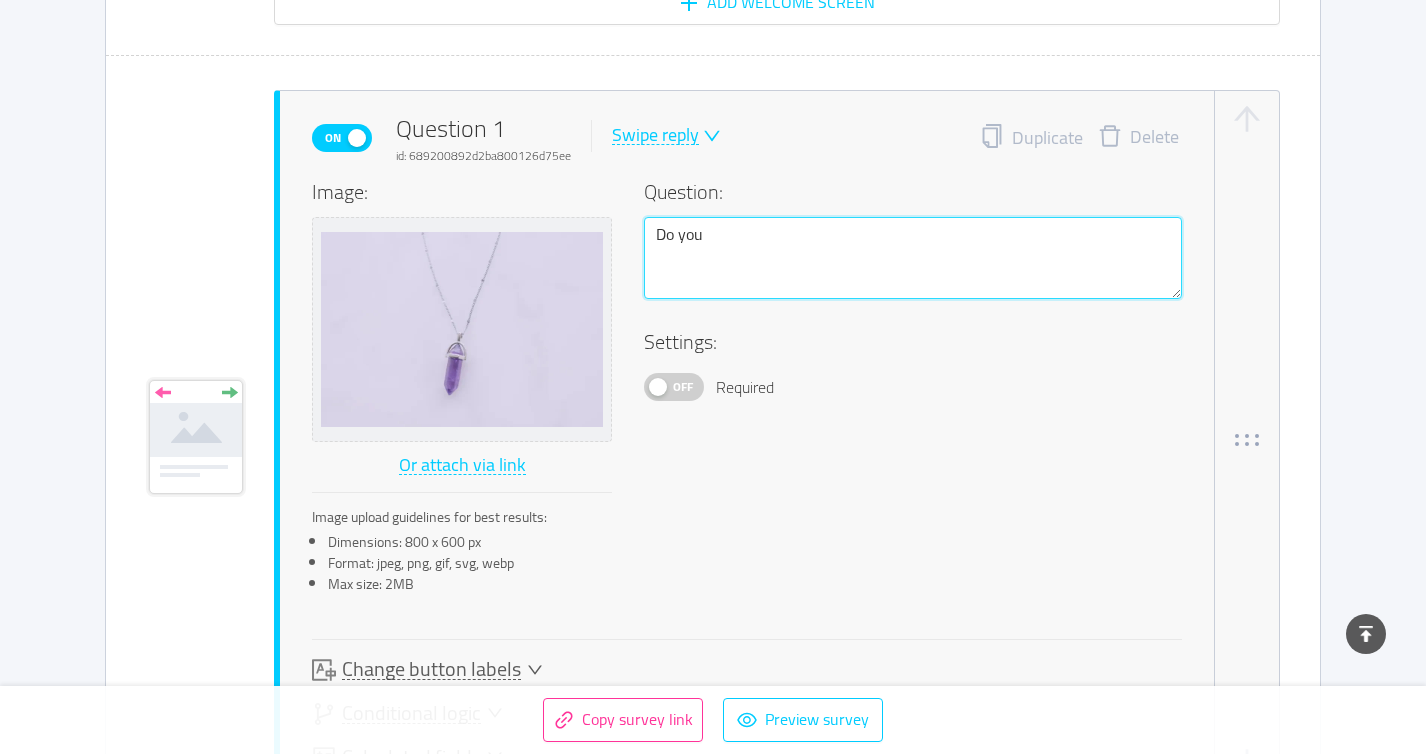 type 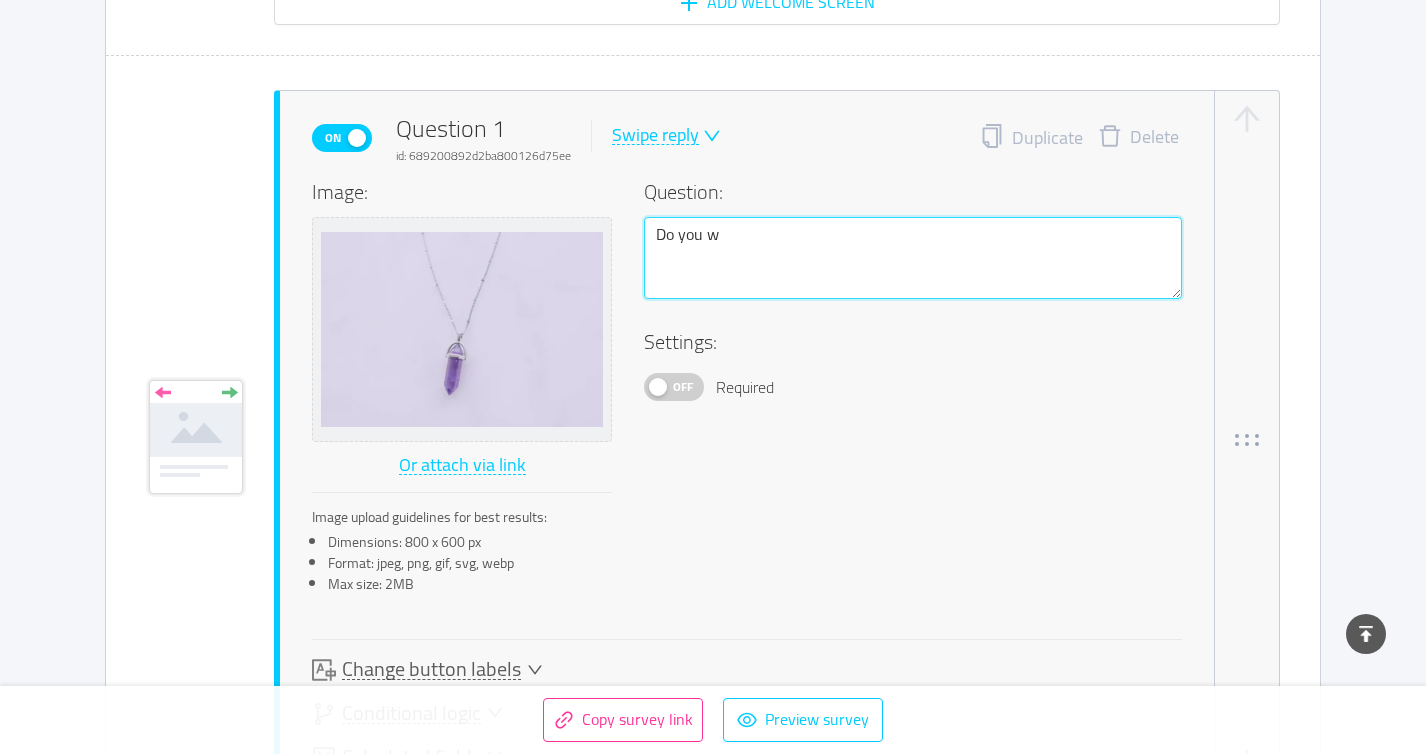 type 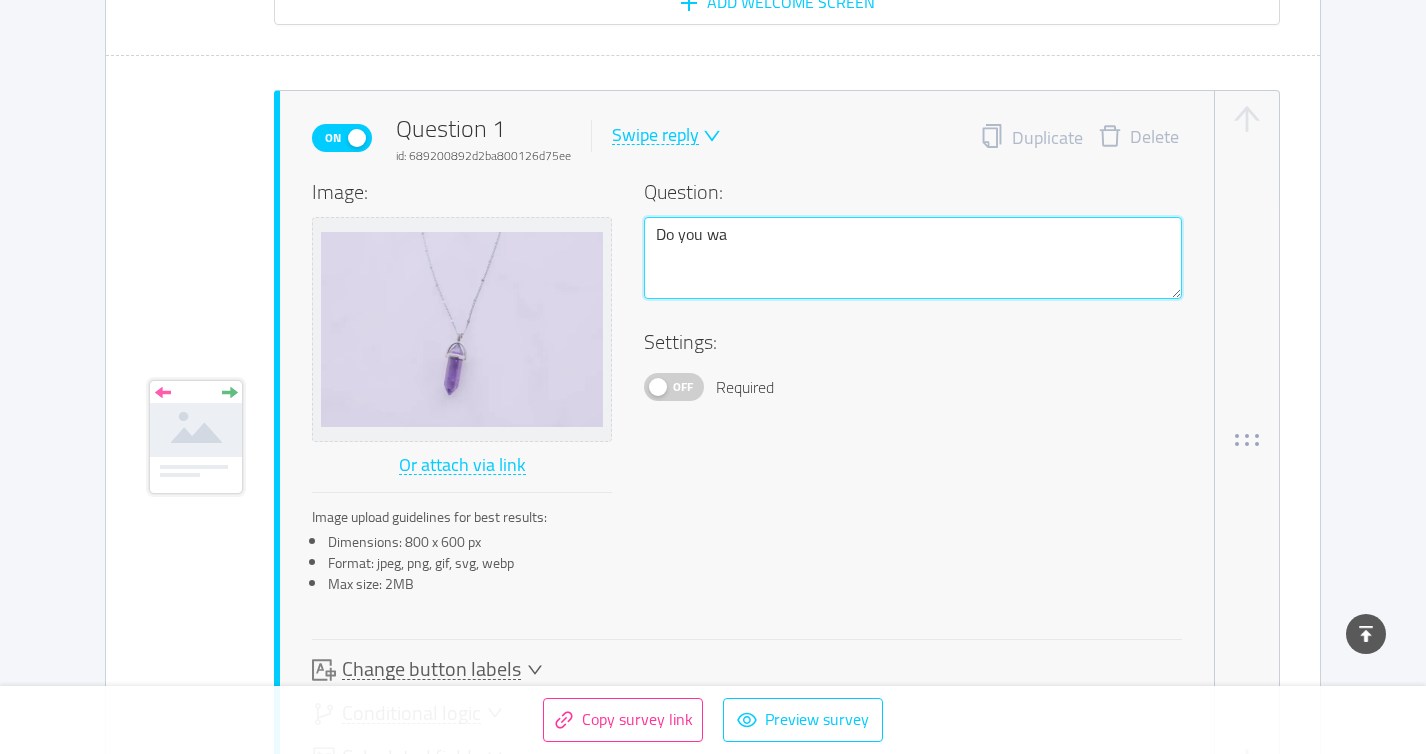 type 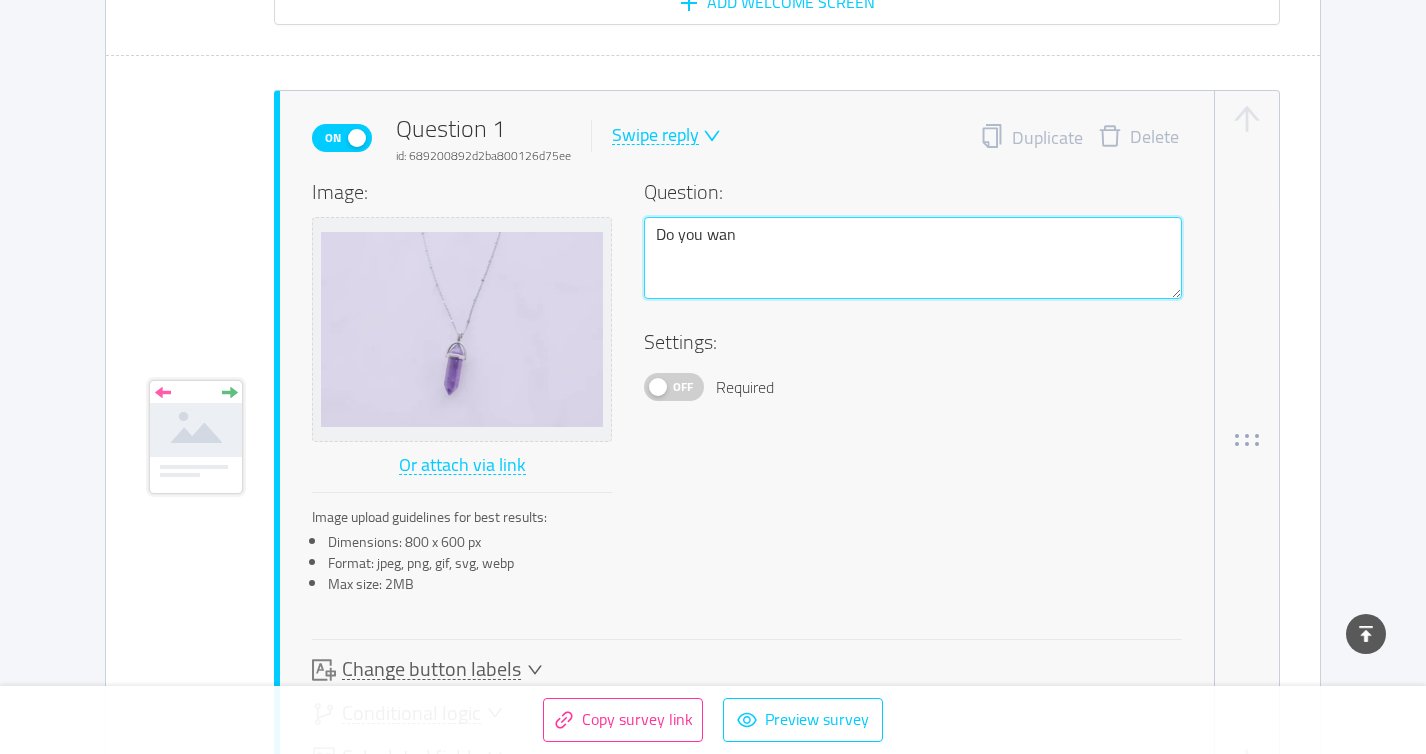 type 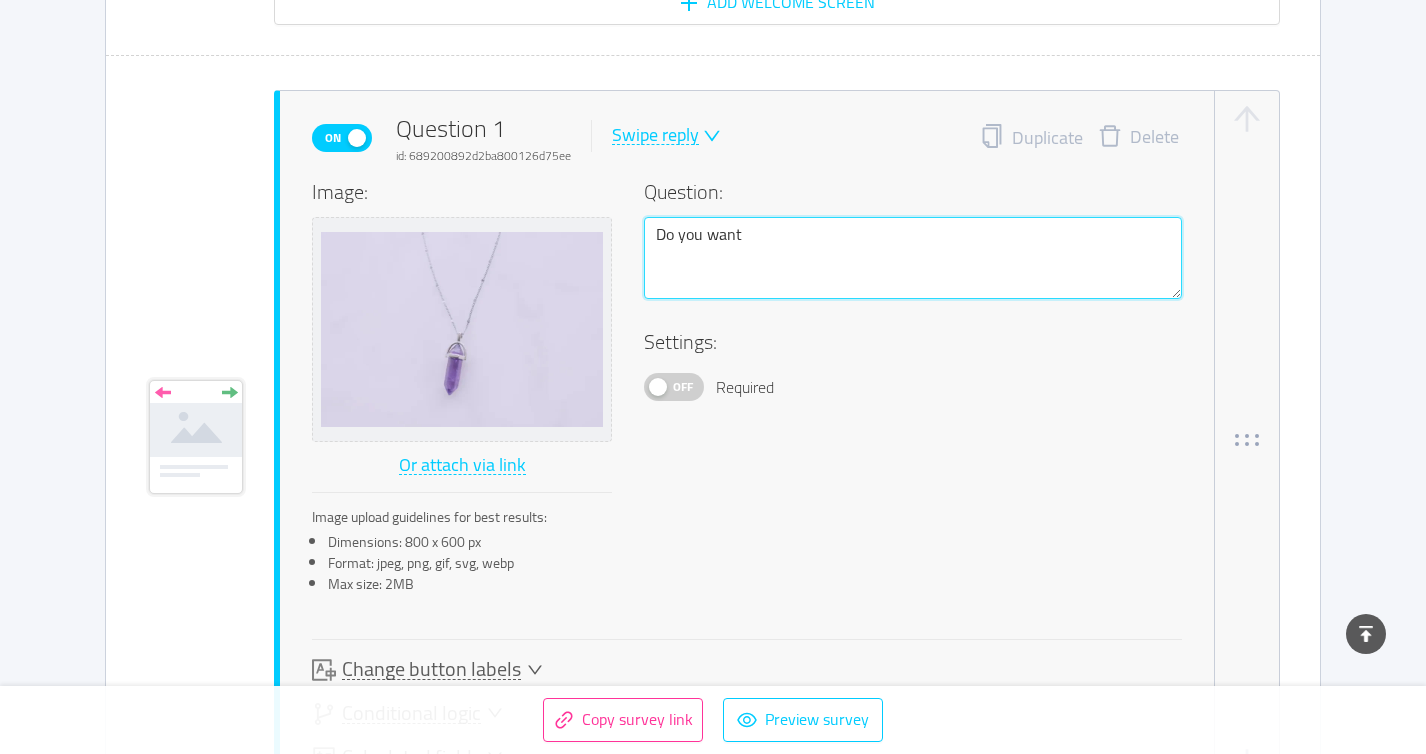 type 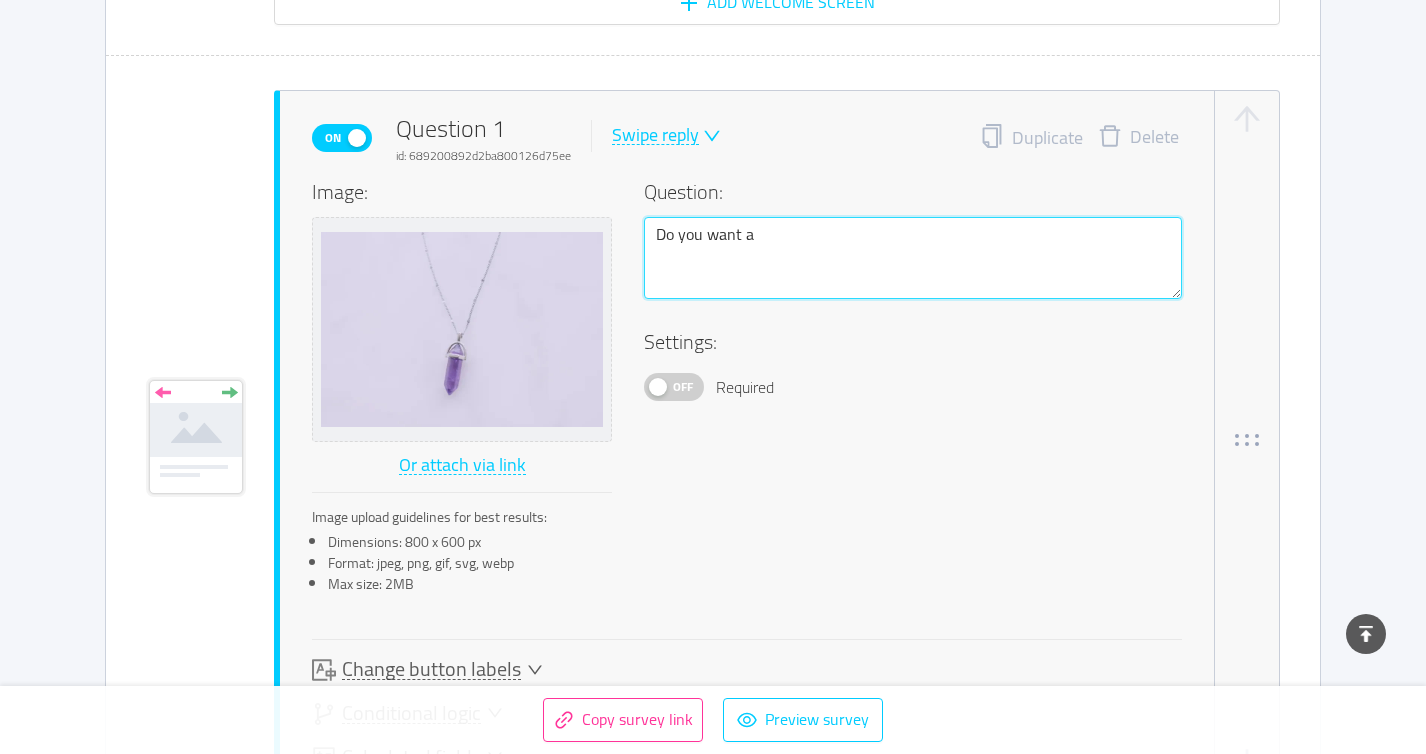 type 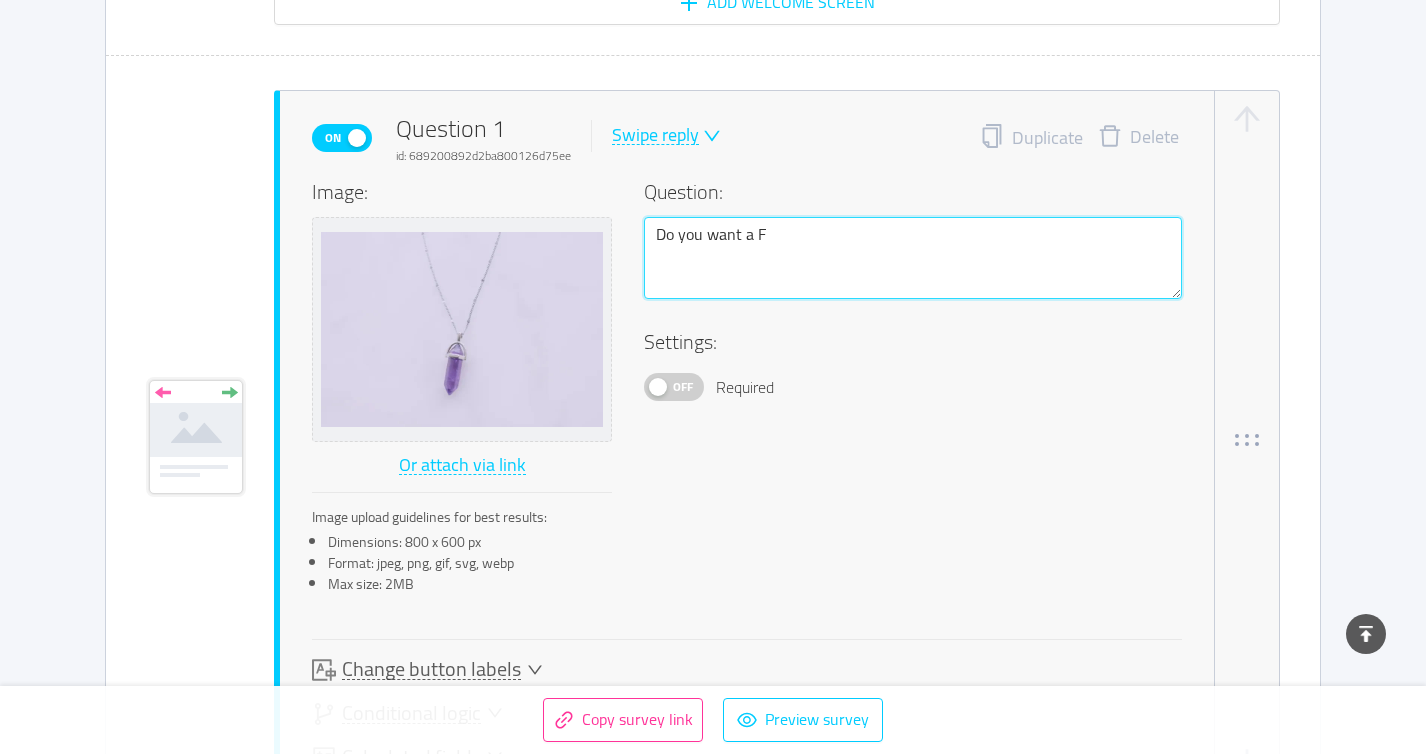 type 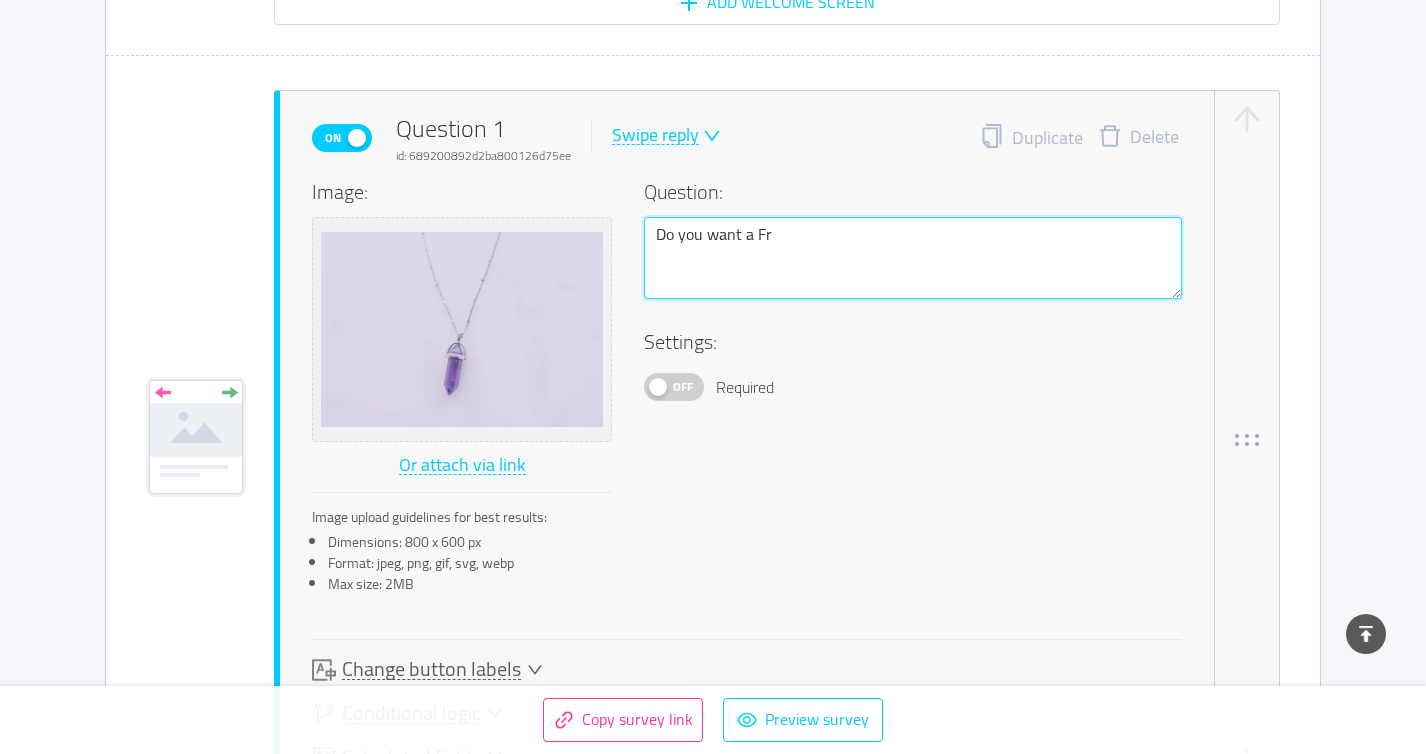 type 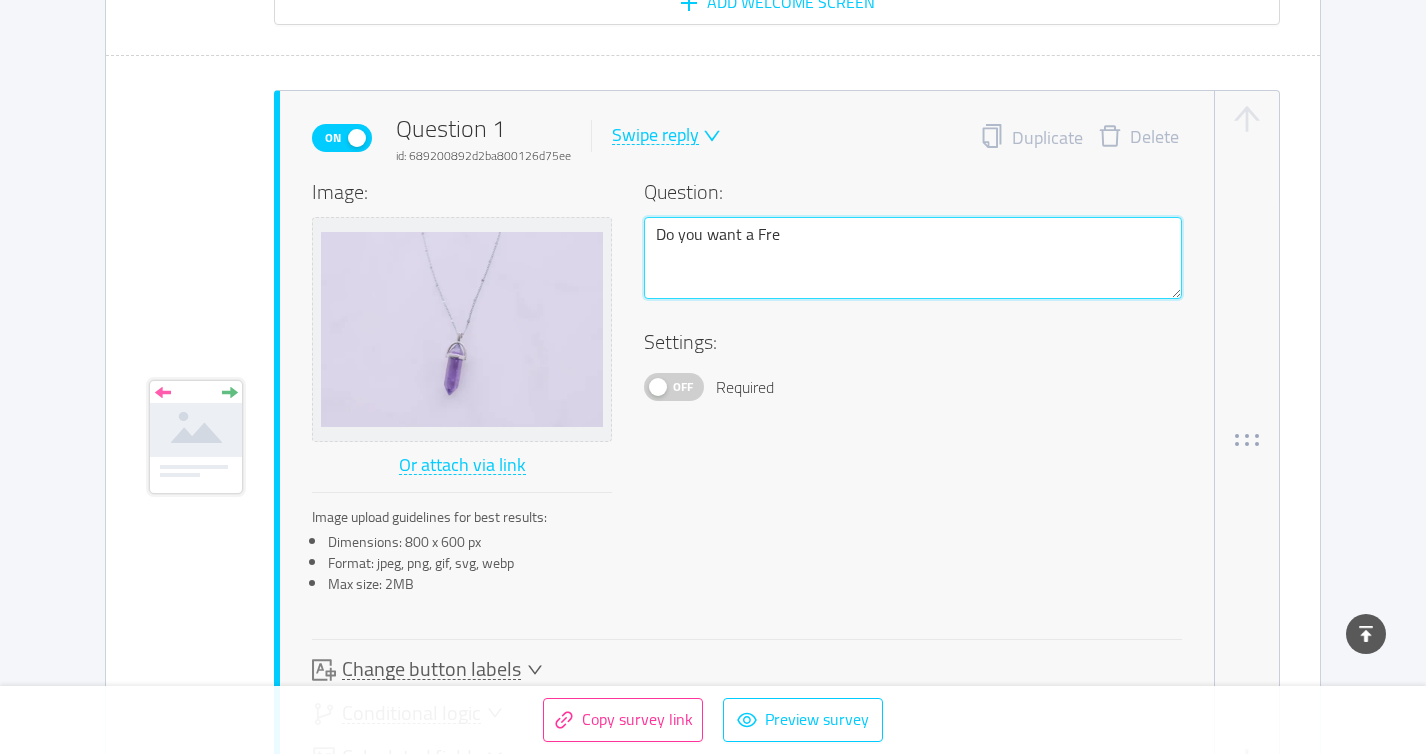 type 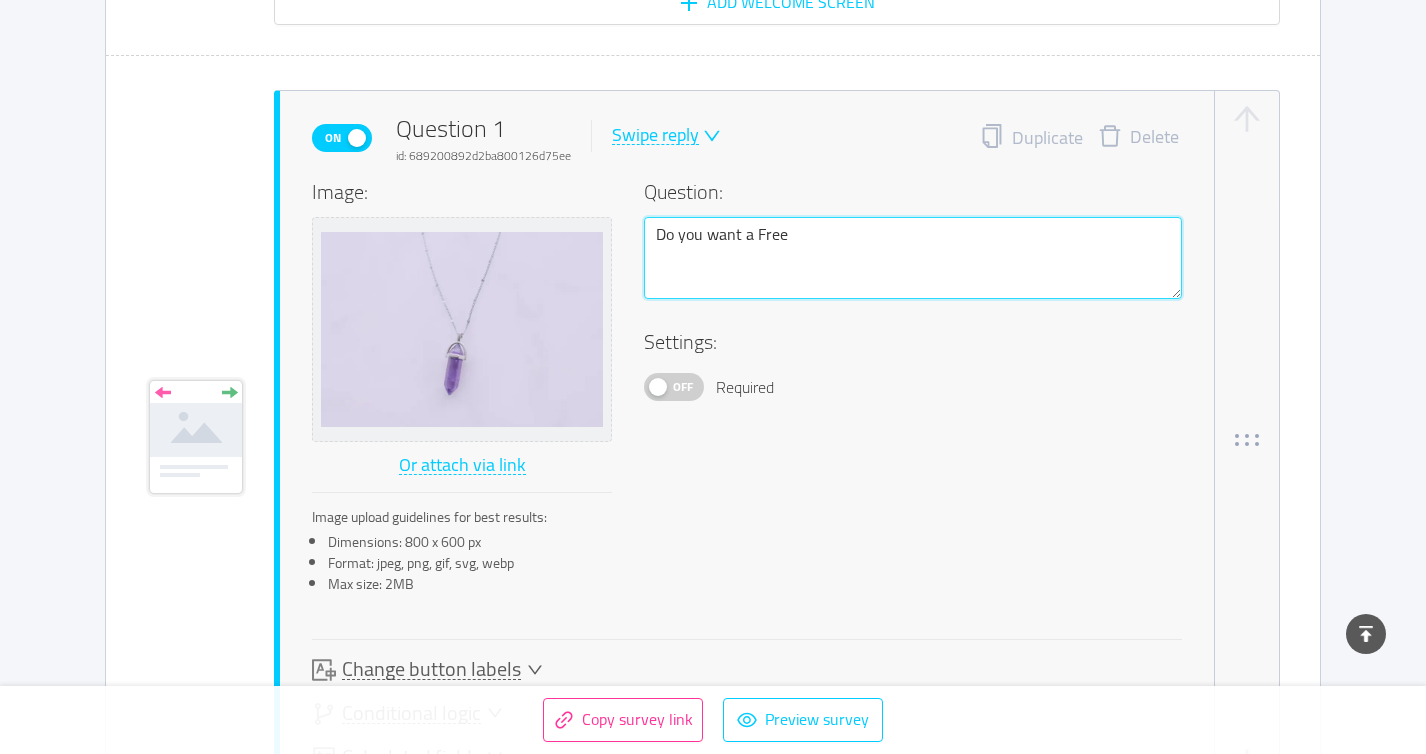 type 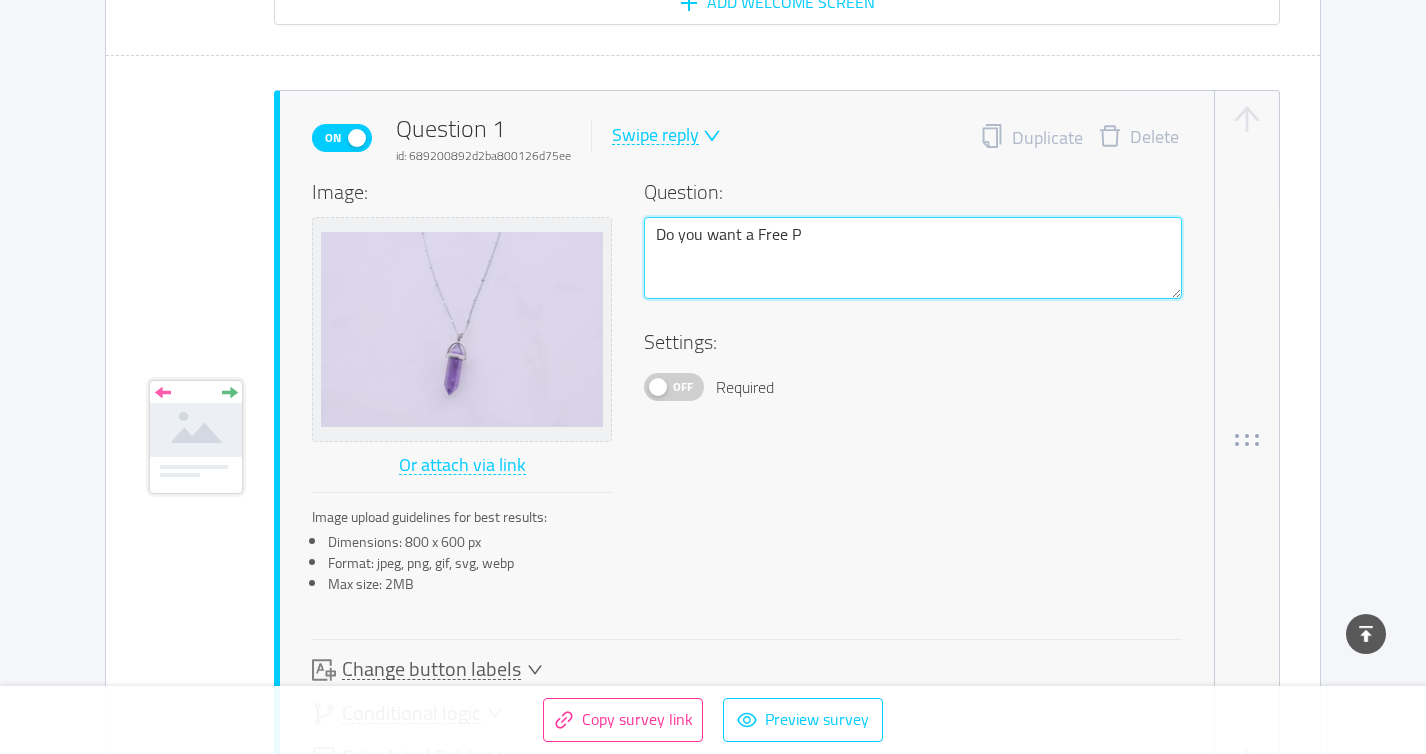 type 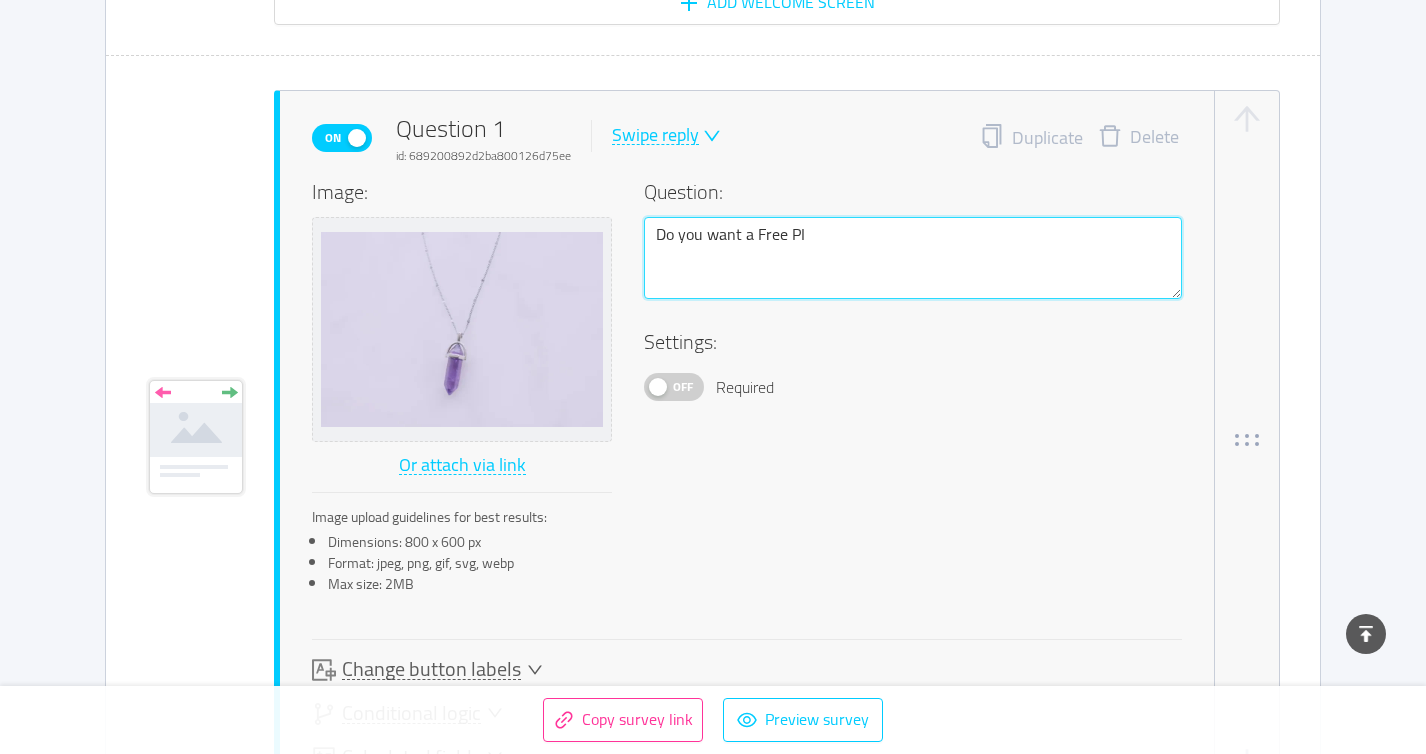 type 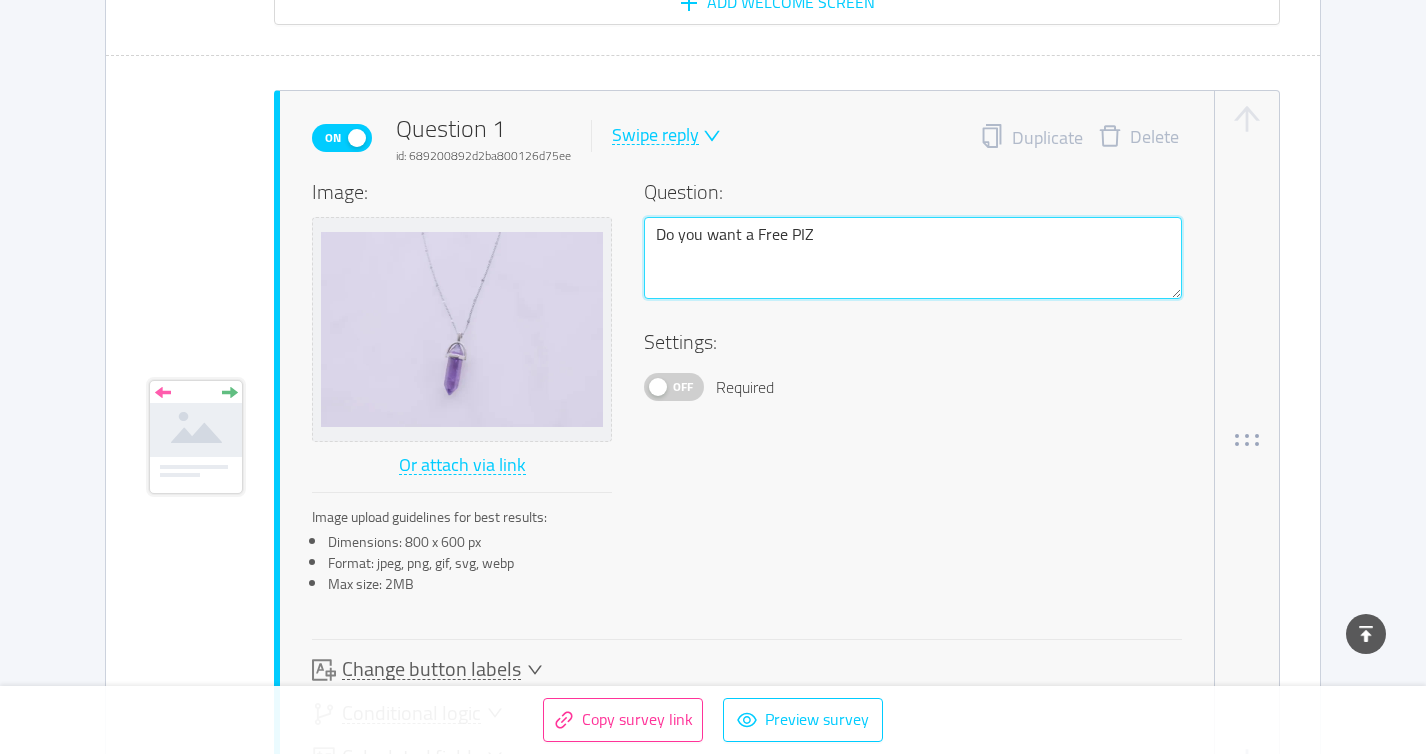 type 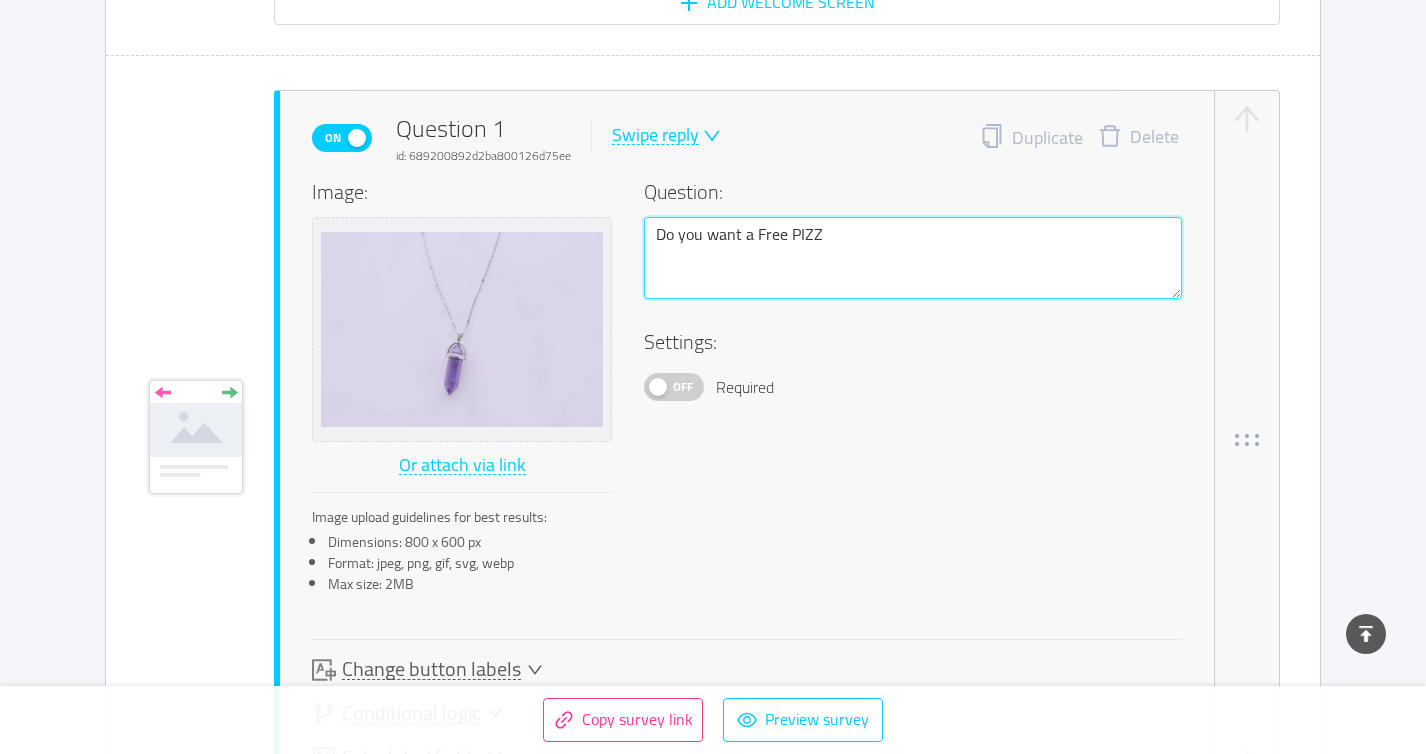type 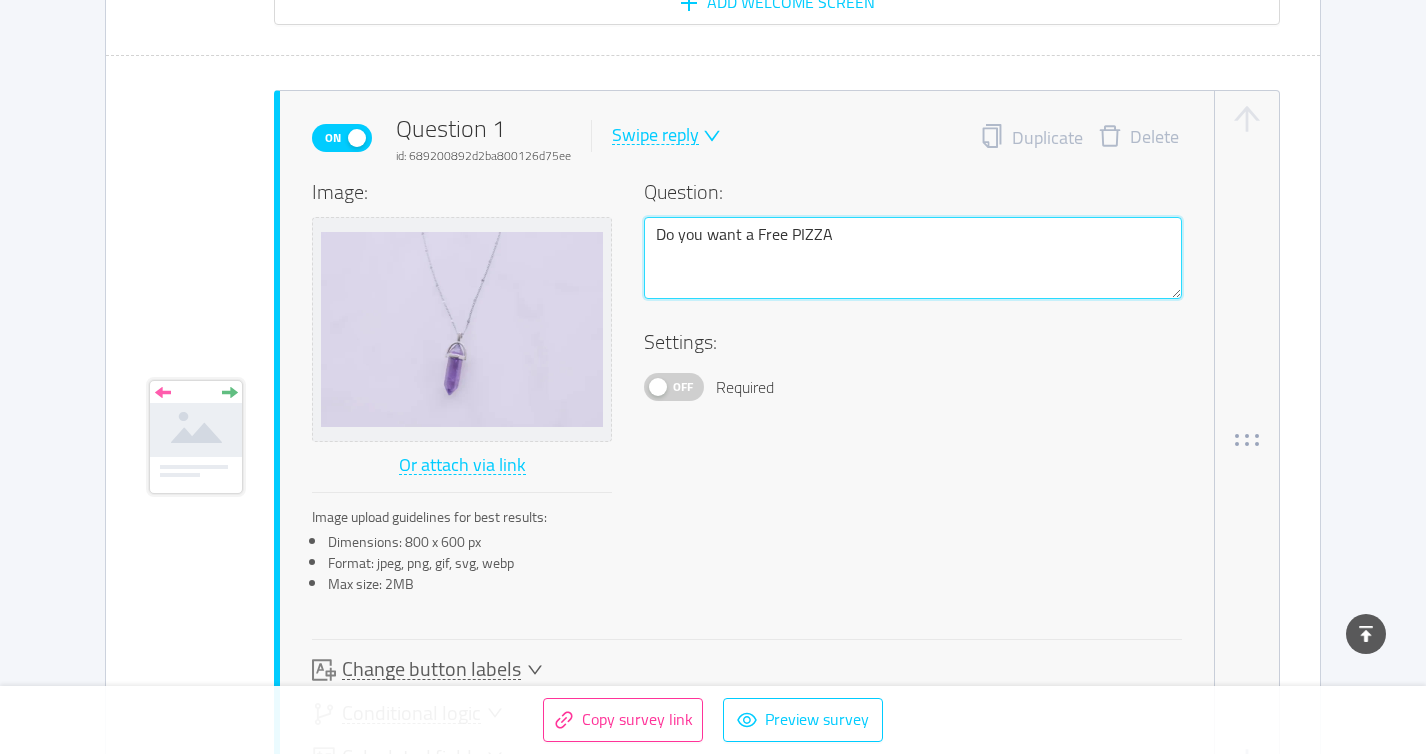 type 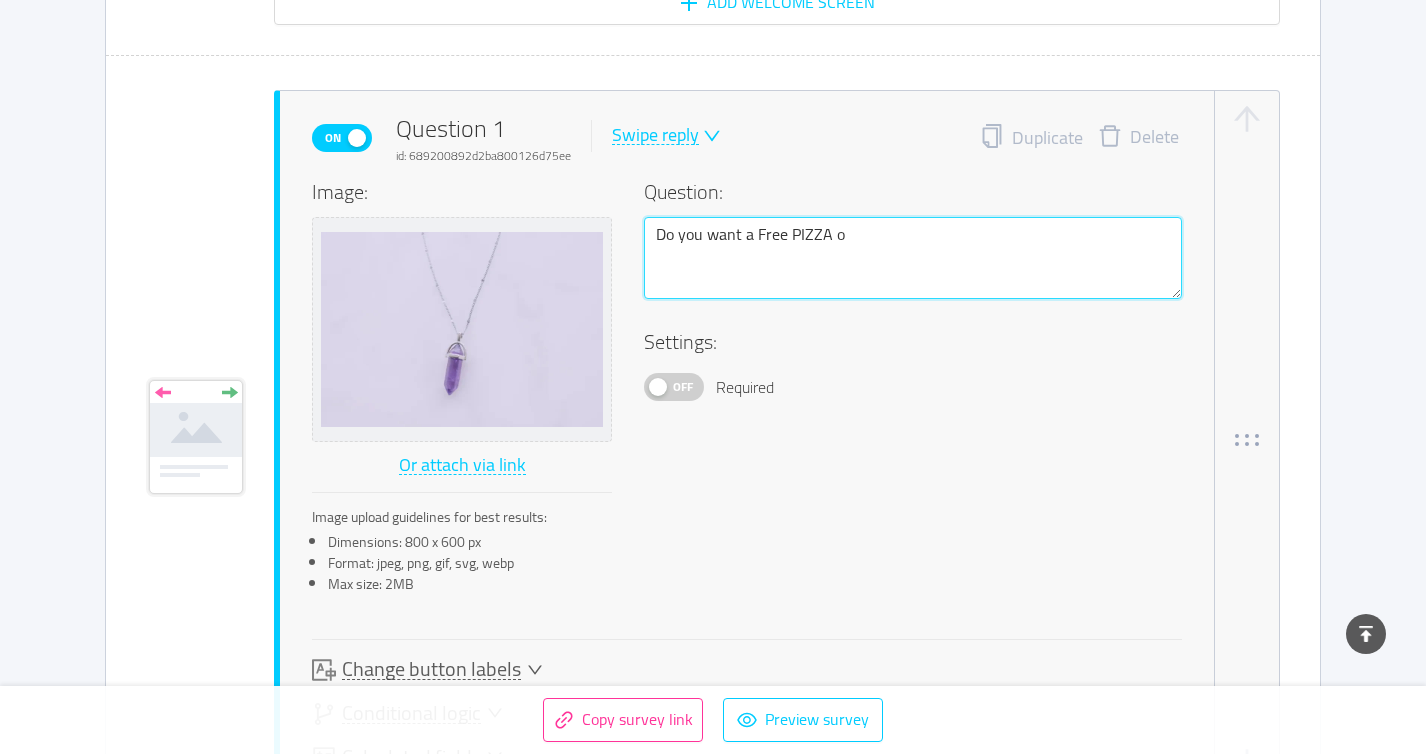 type 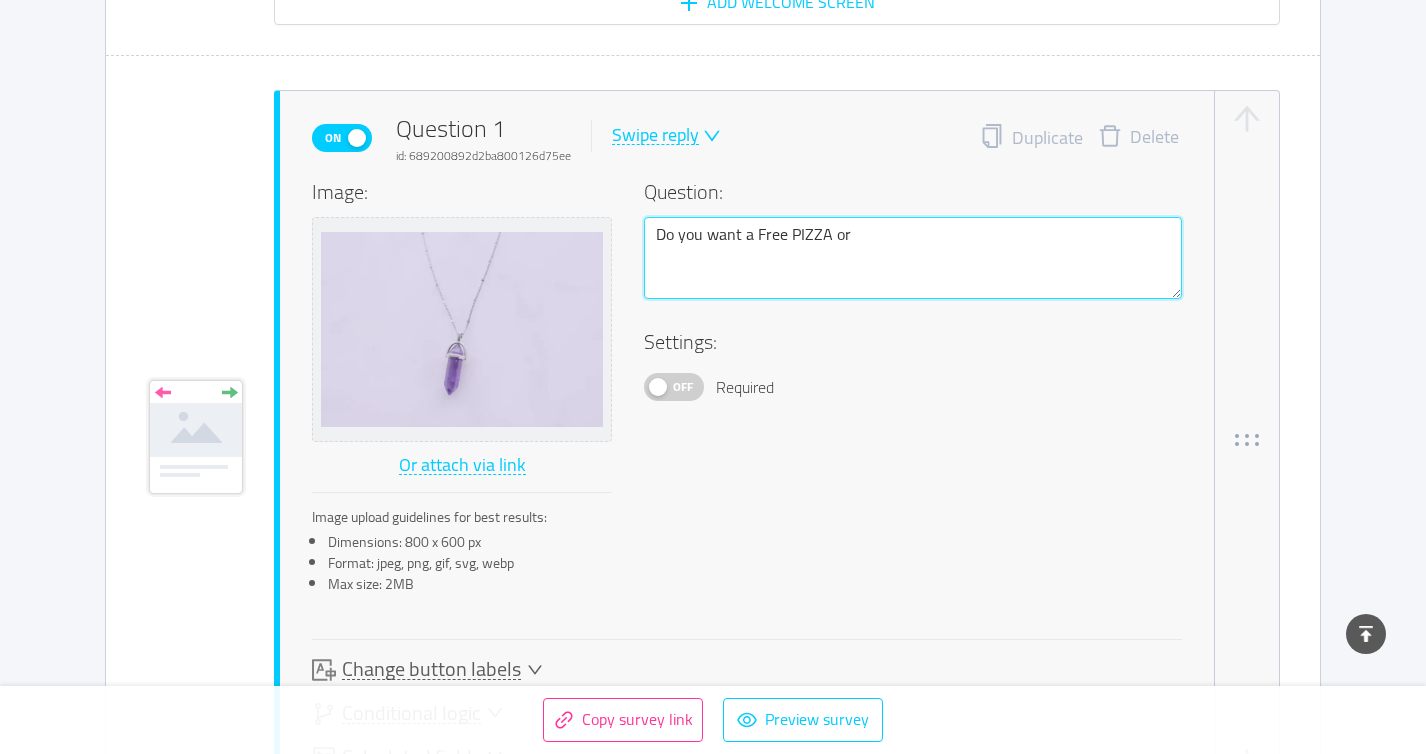 type 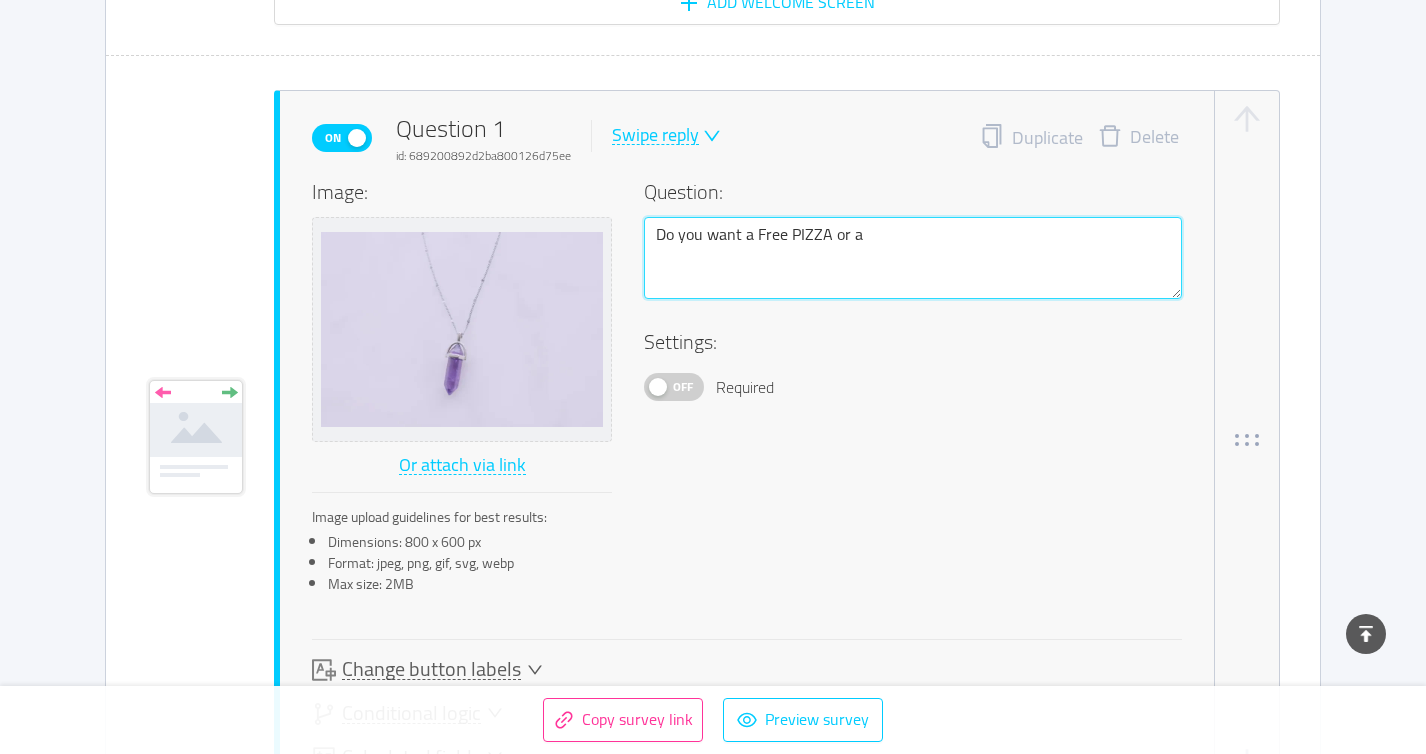 type 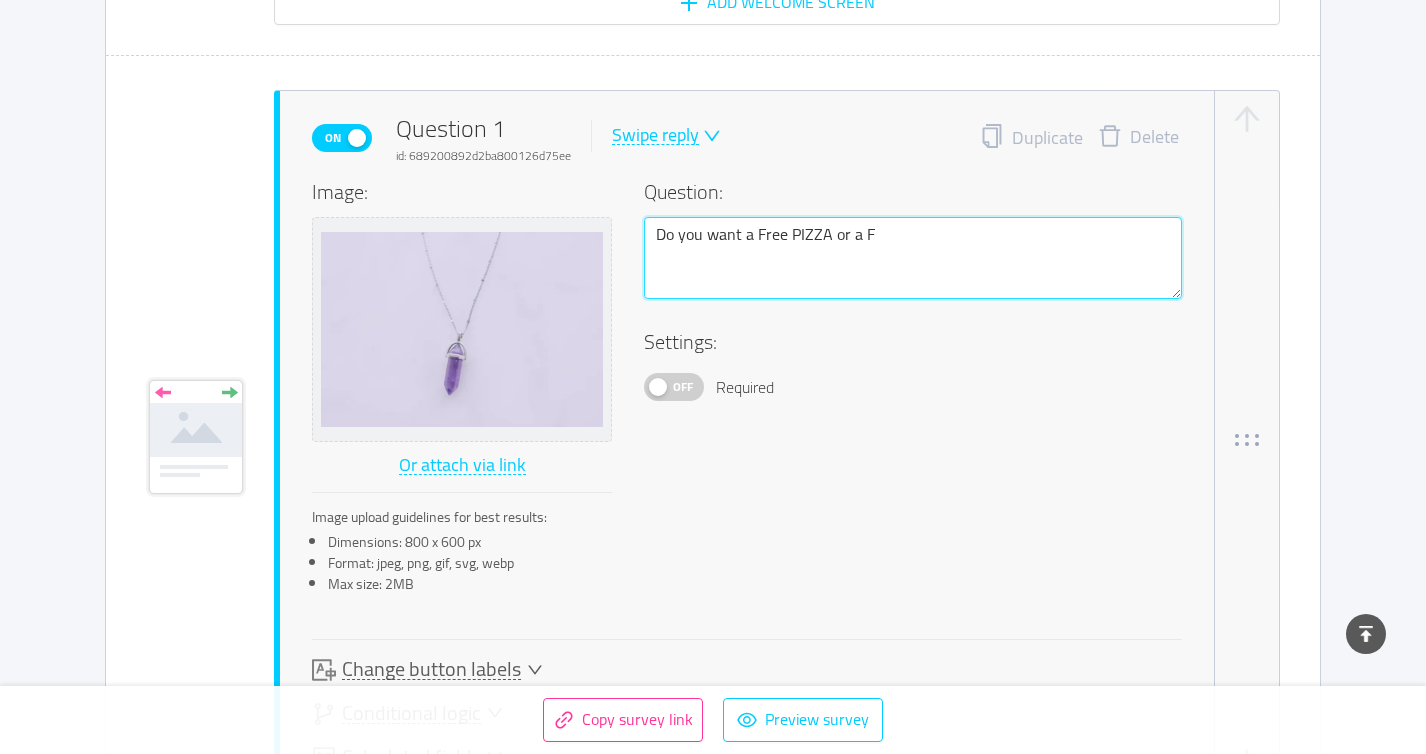 type 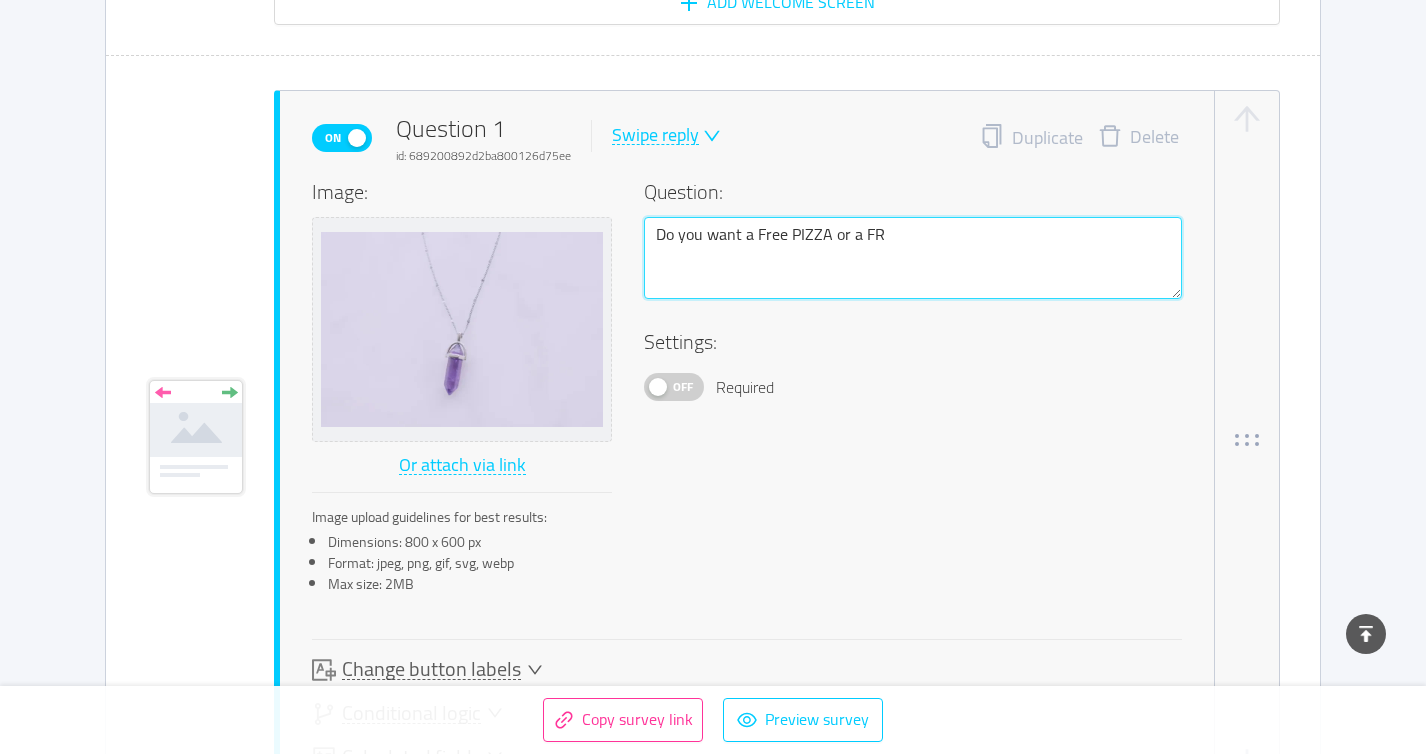type 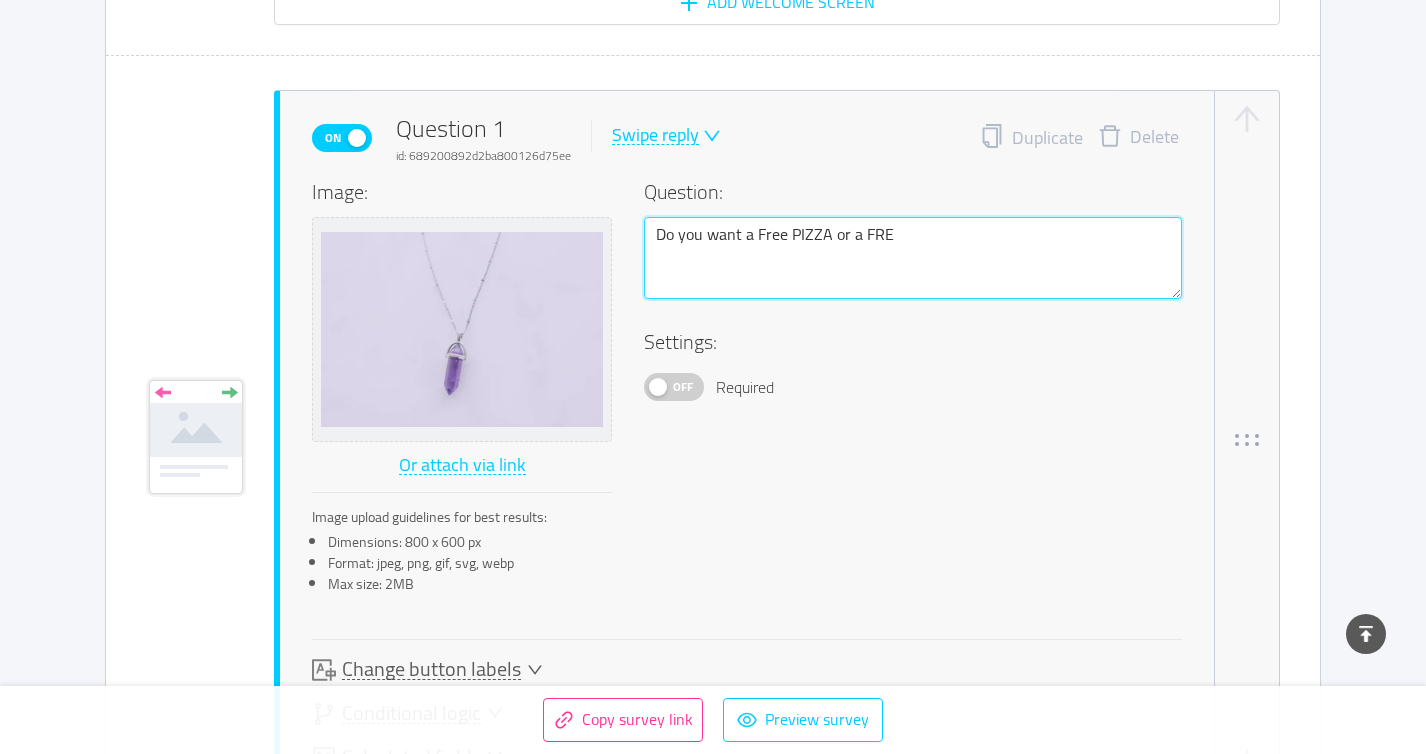 type 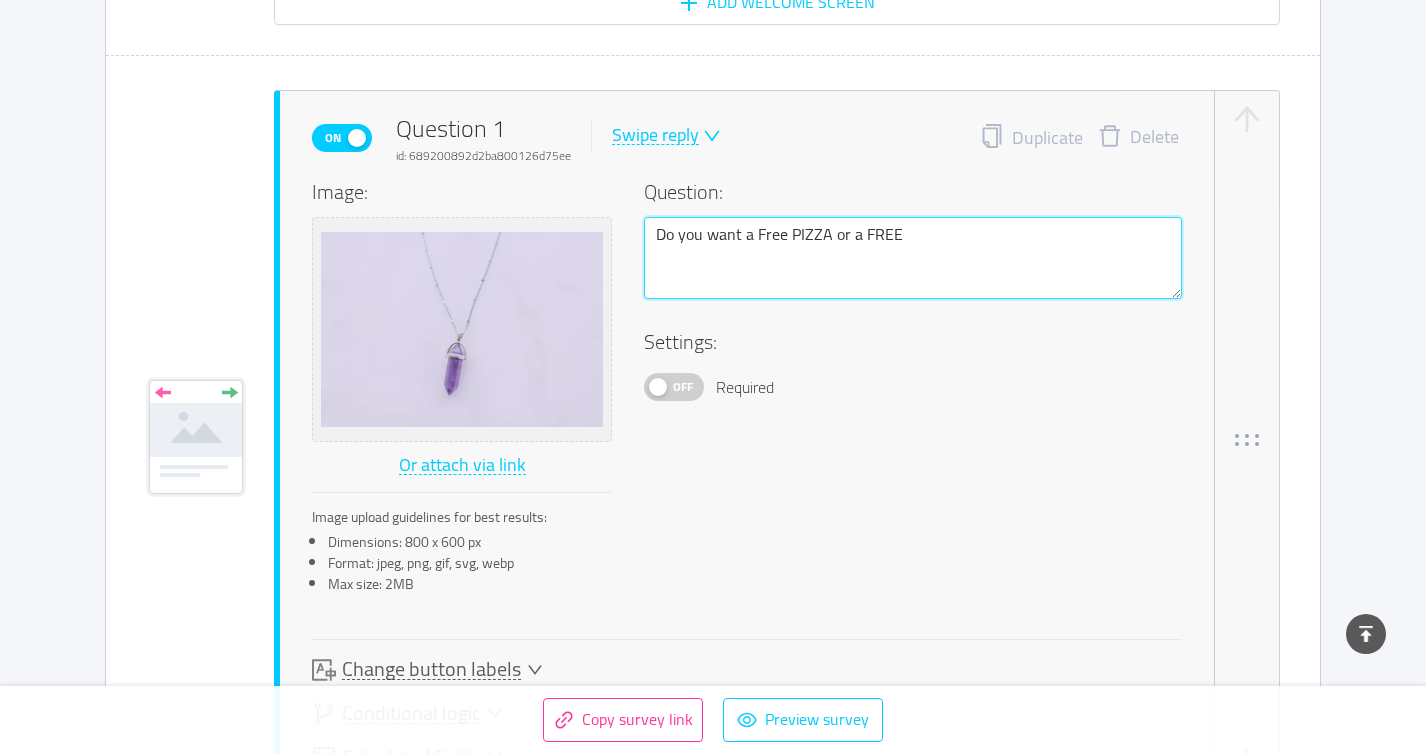 type 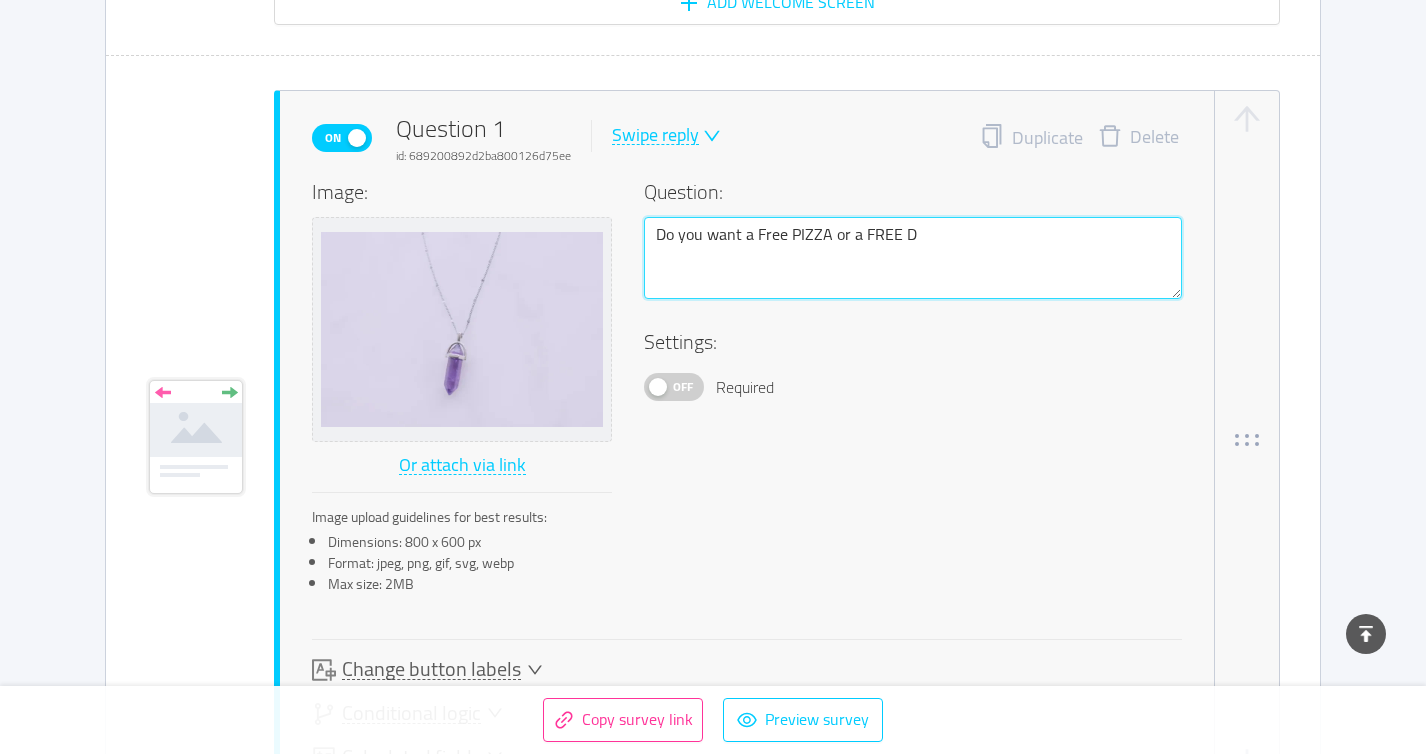 type 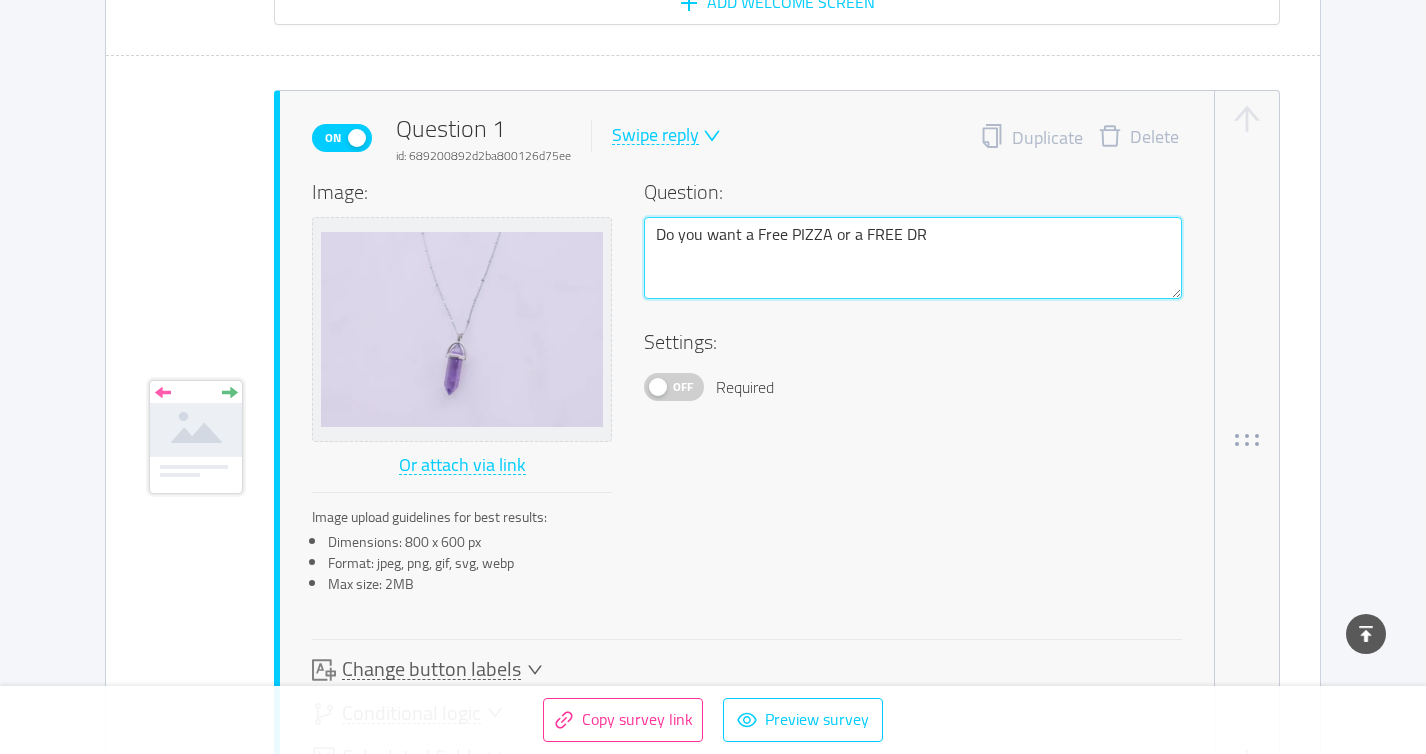 type 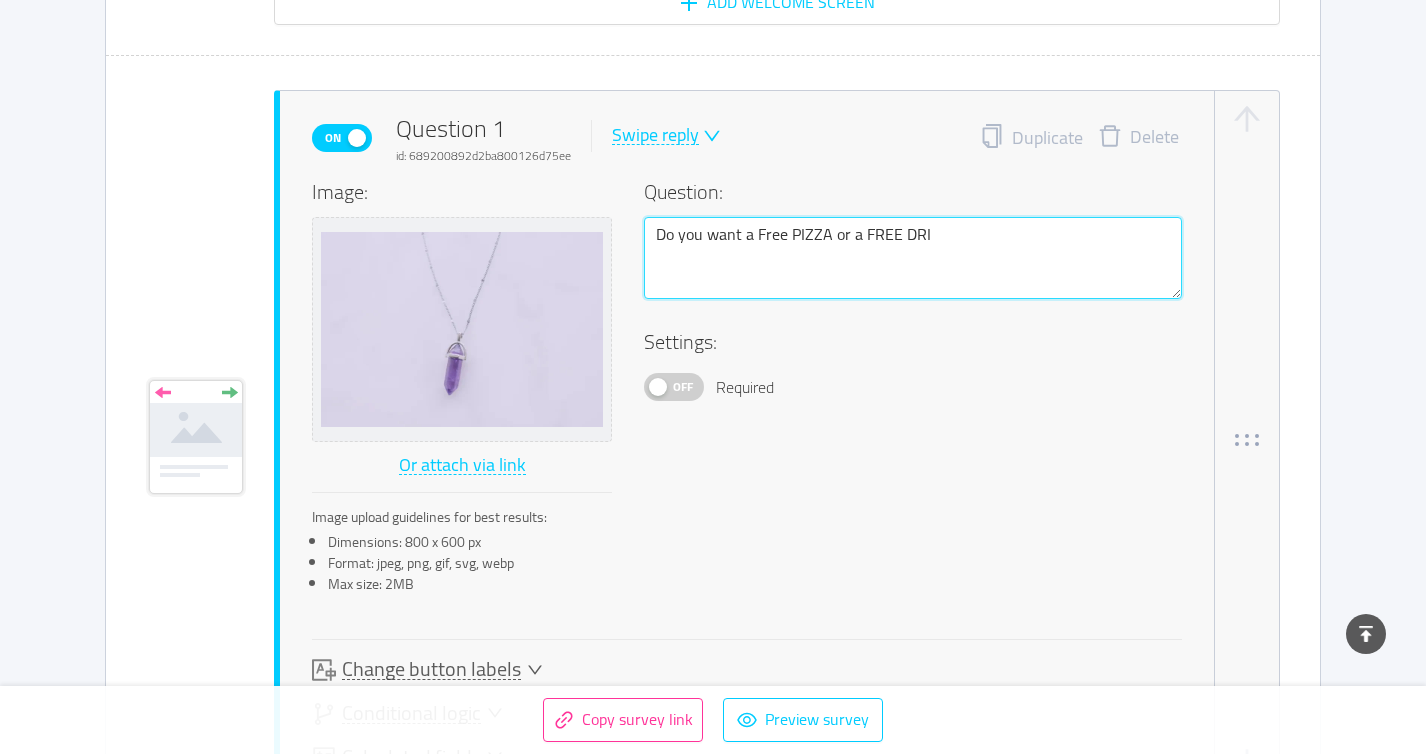 type 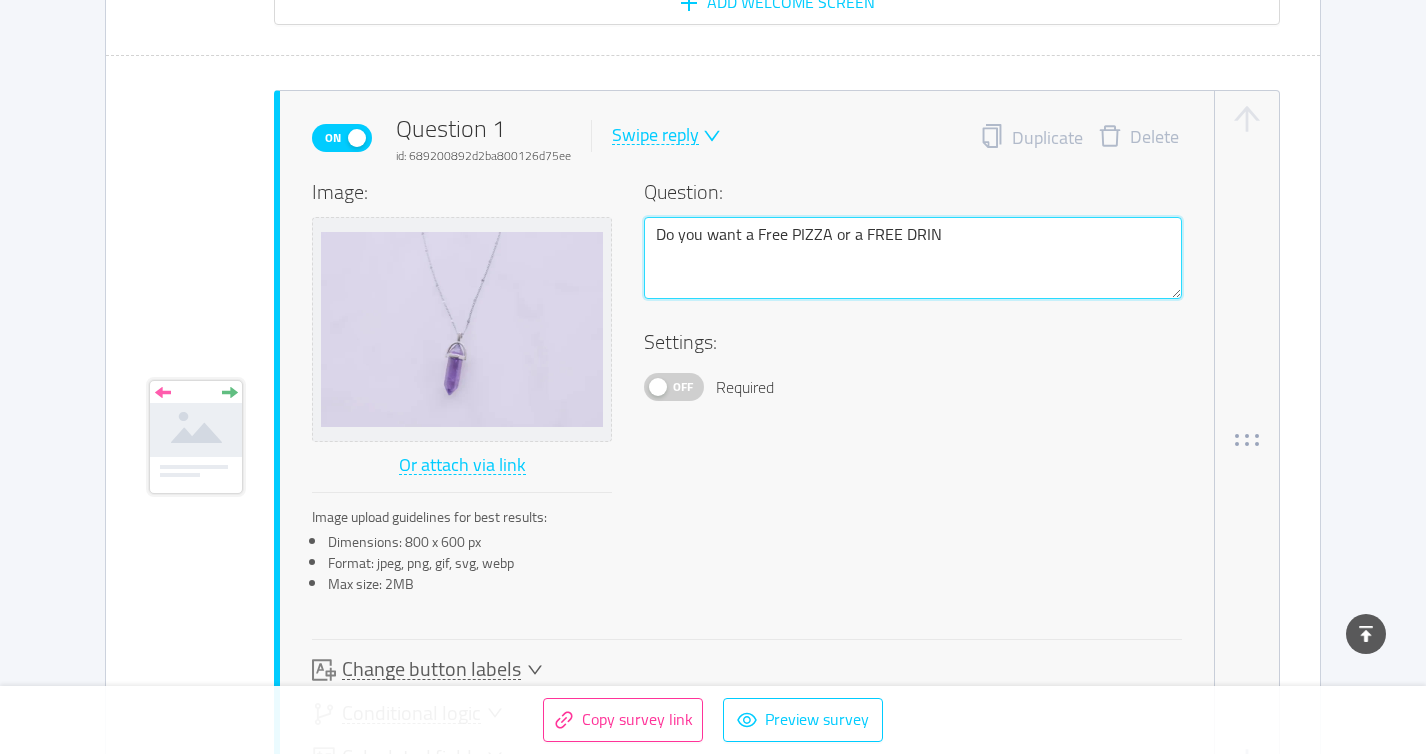 type 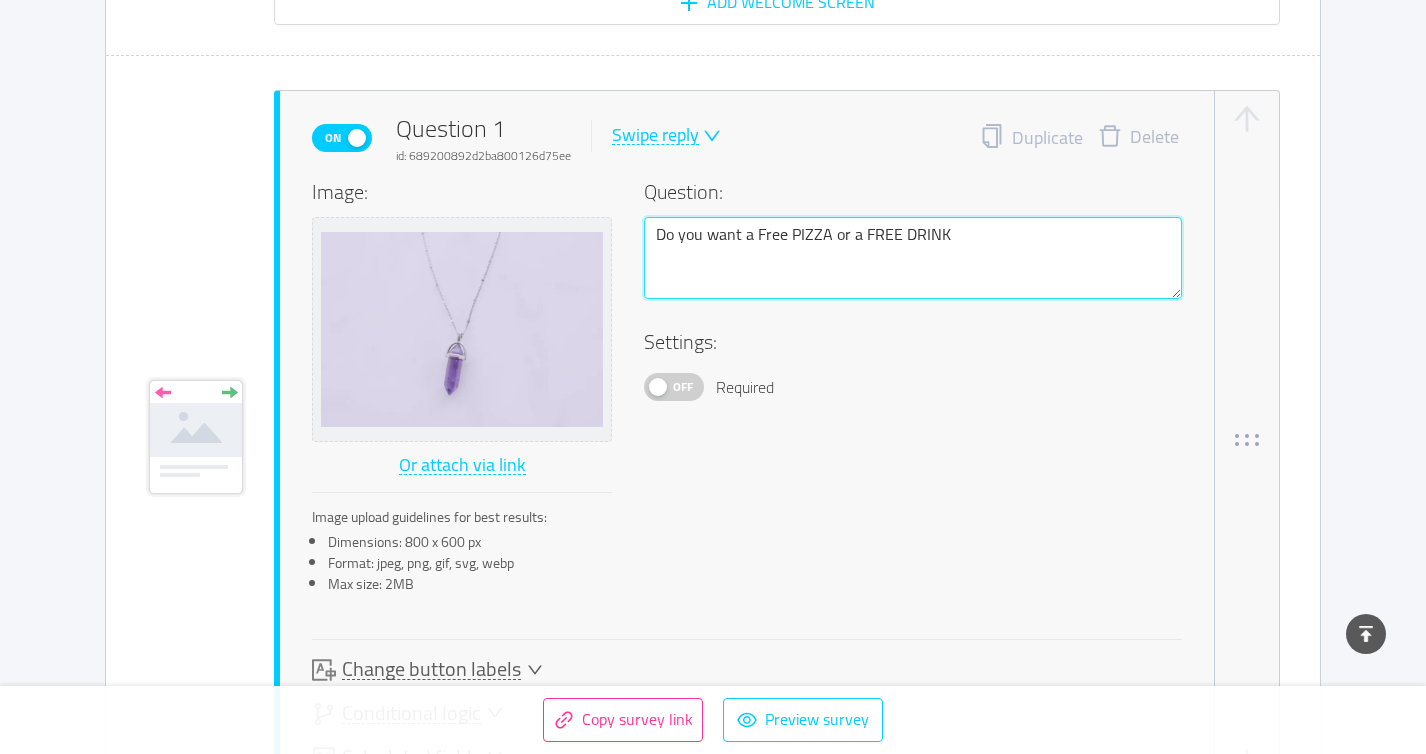 click on "Do you want a Free PIZZA or a FREE DRINK" at bounding box center (913, 258) 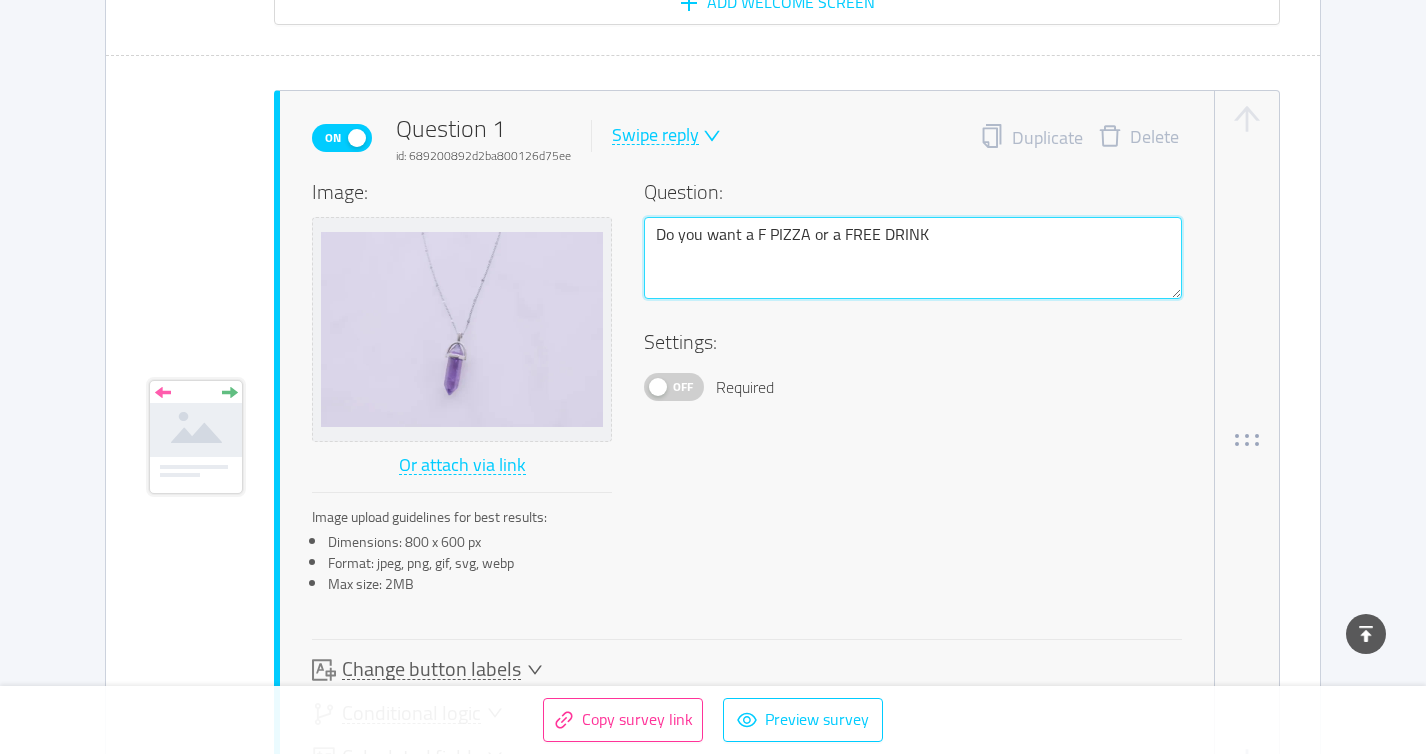 type 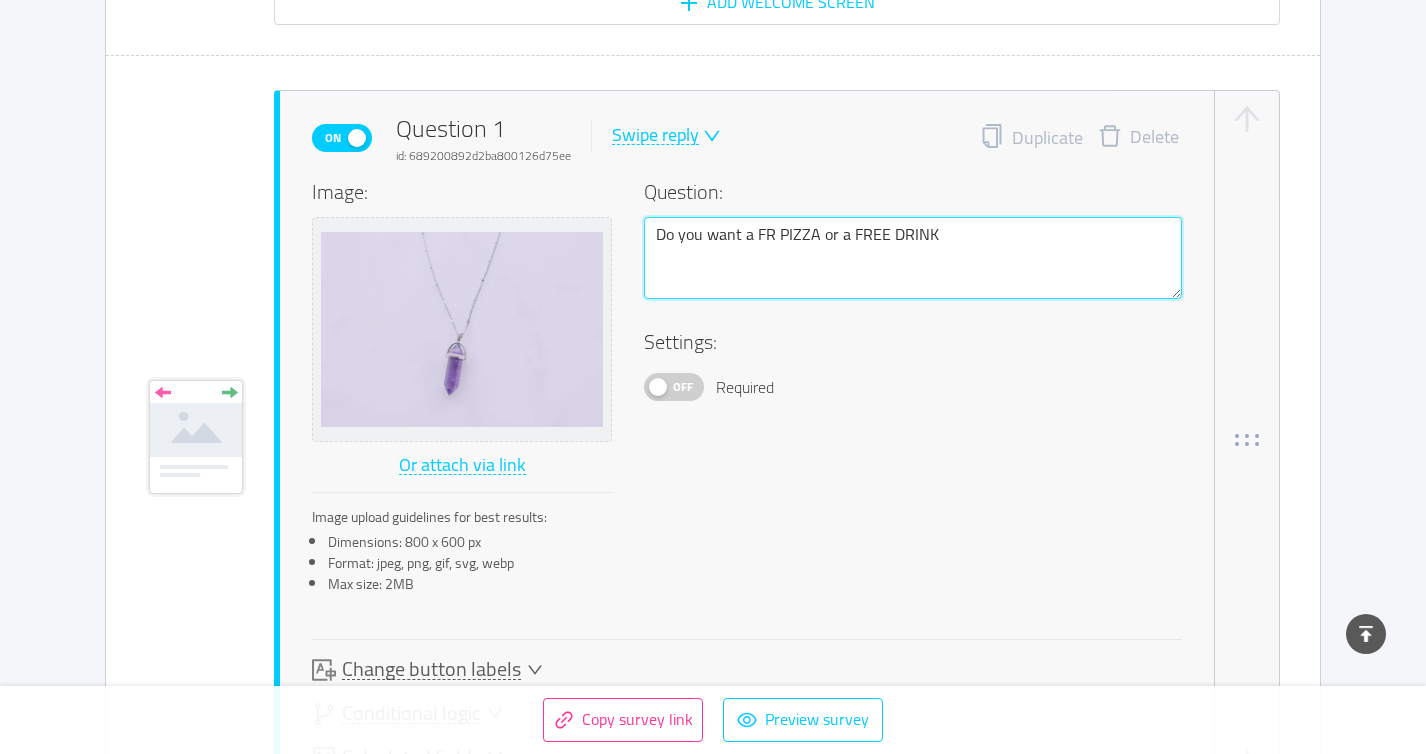 type 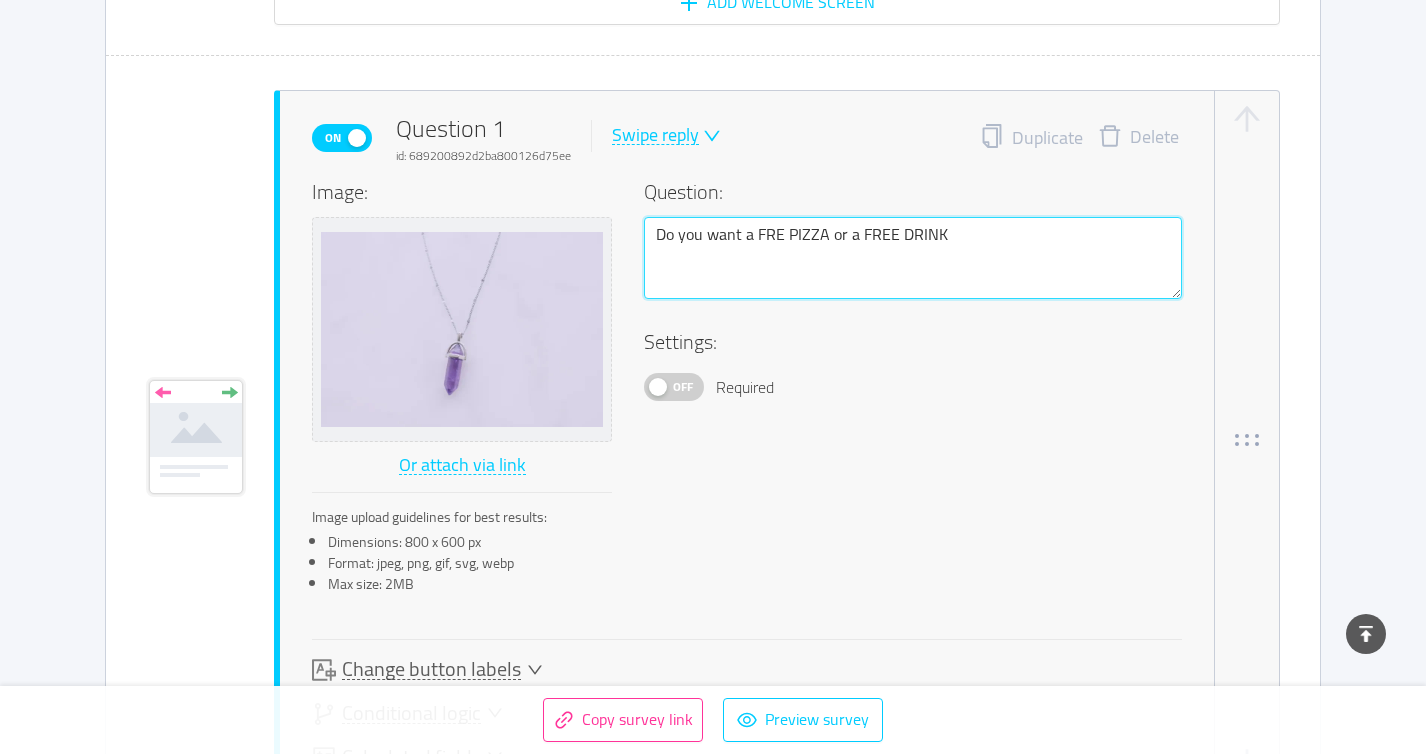 type 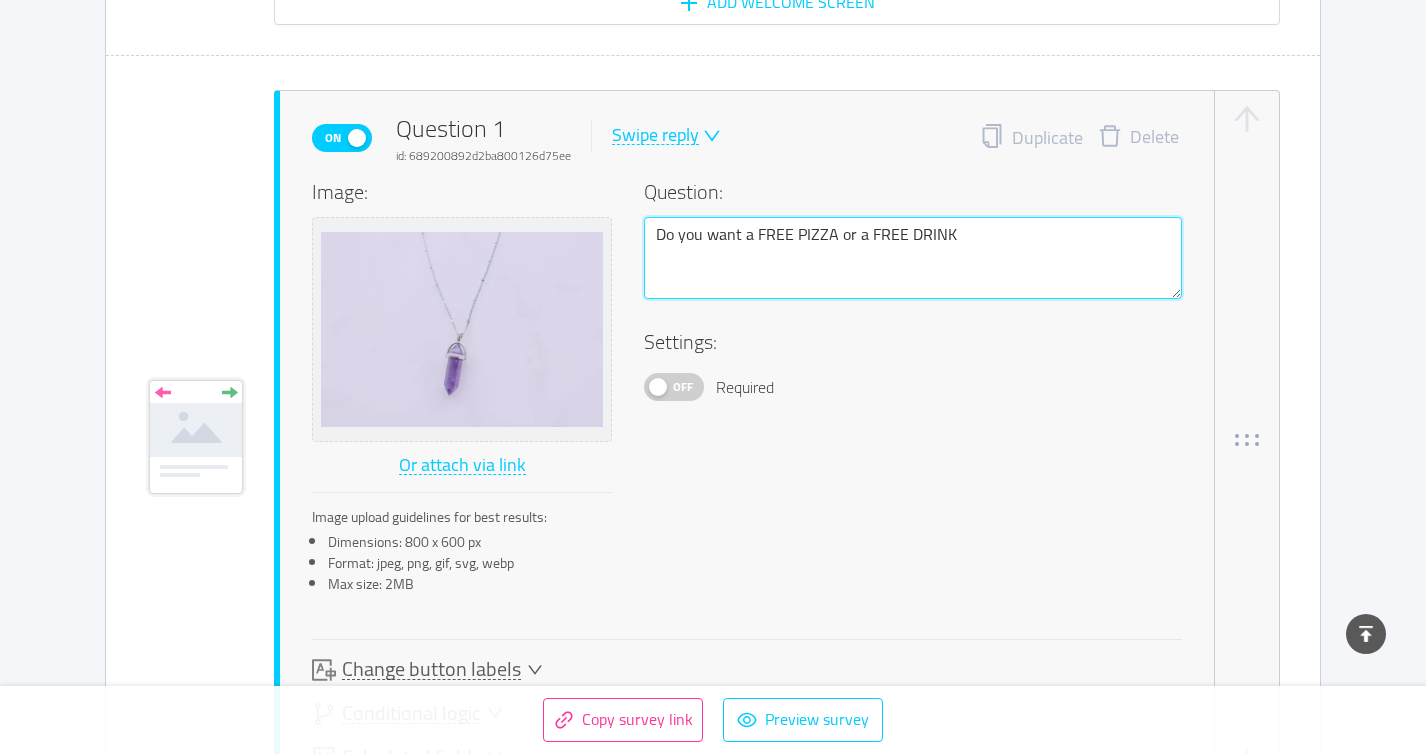 type on "Do you want a FREE PIZZA or a FREE DRINK" 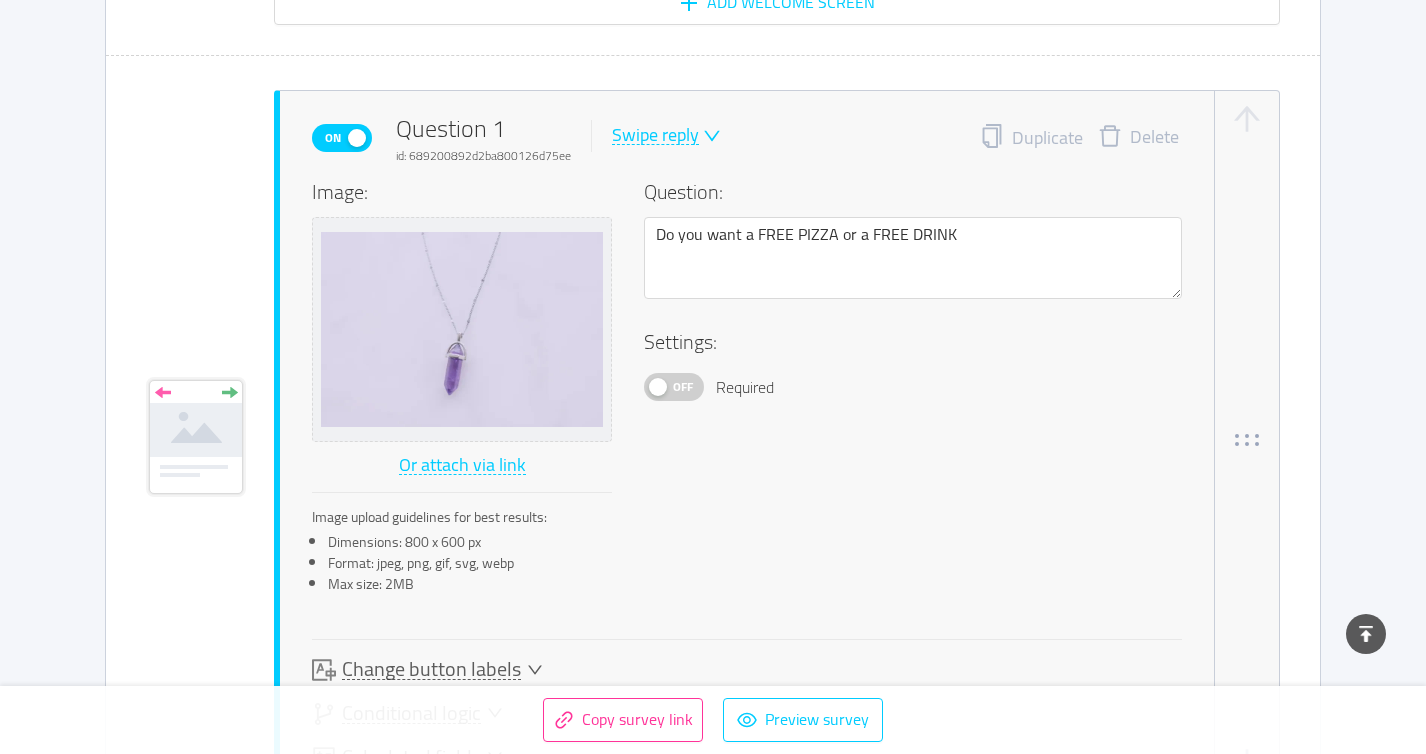 click on "Off" at bounding box center [683, 387] 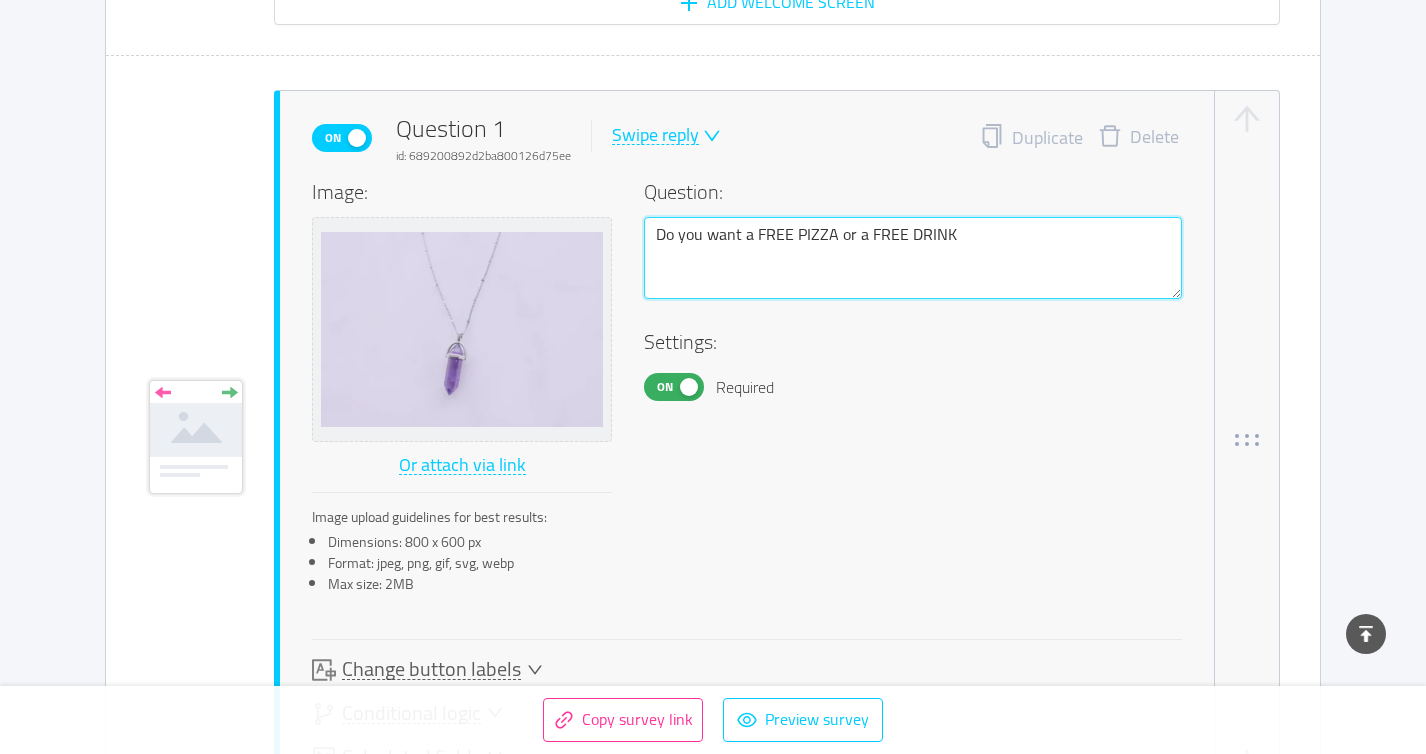 click on "Do you want a FREE PIZZA or a FREE DRINK" at bounding box center (913, 258) 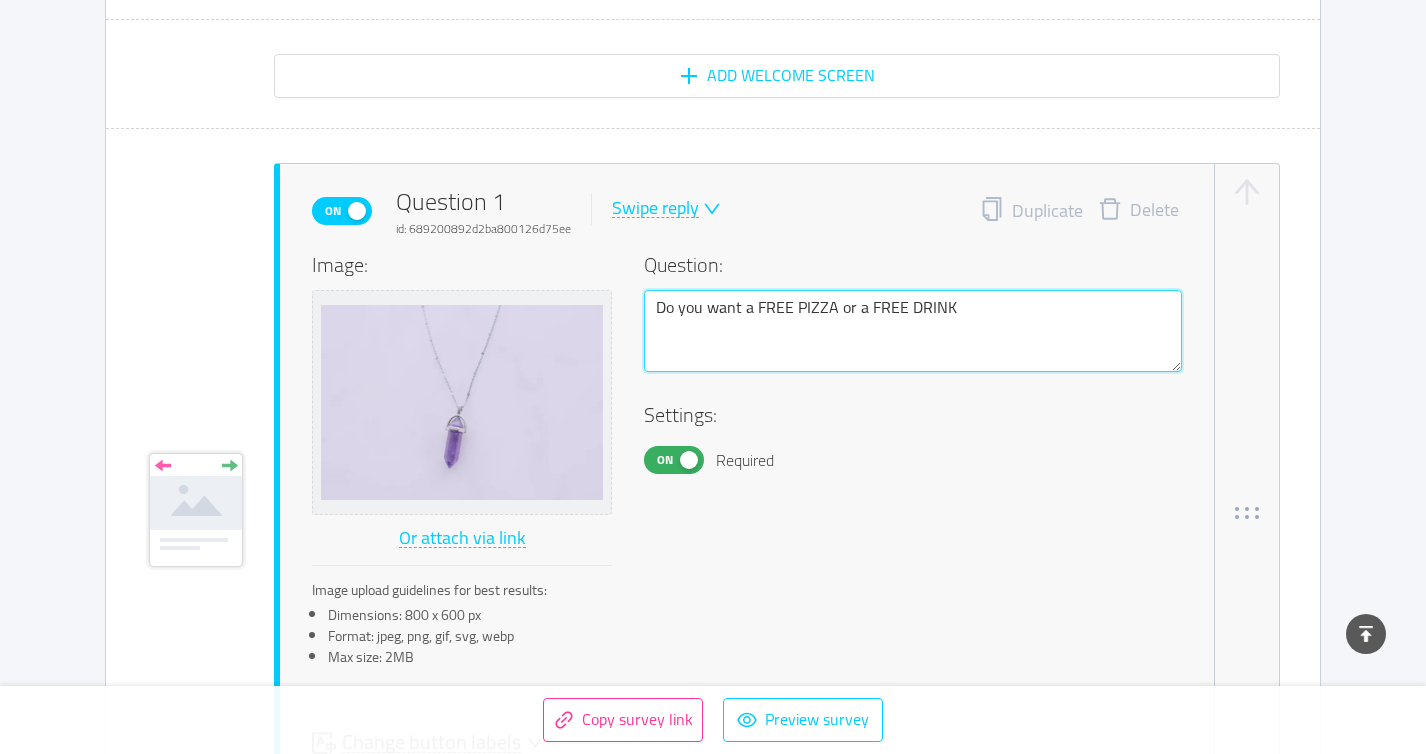 scroll, scrollTop: 465, scrollLeft: 0, axis: vertical 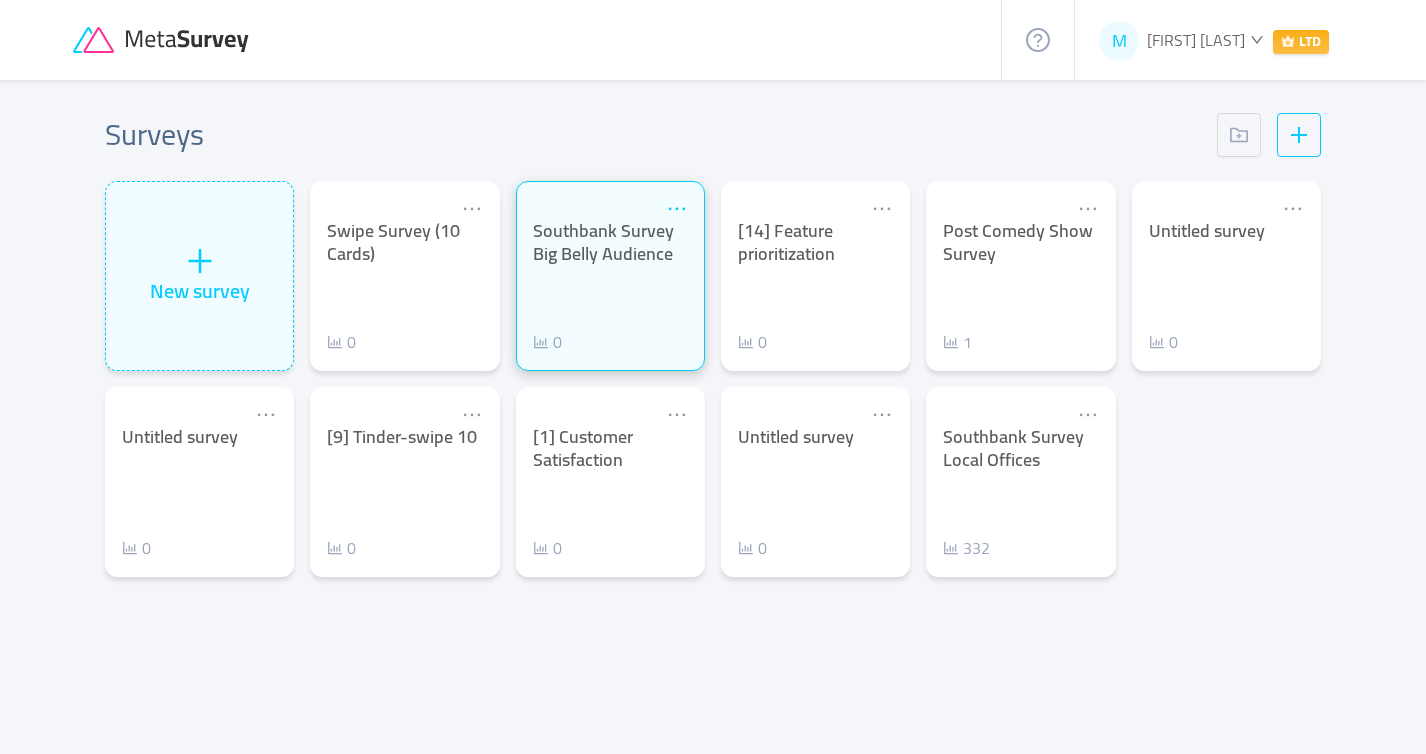 click 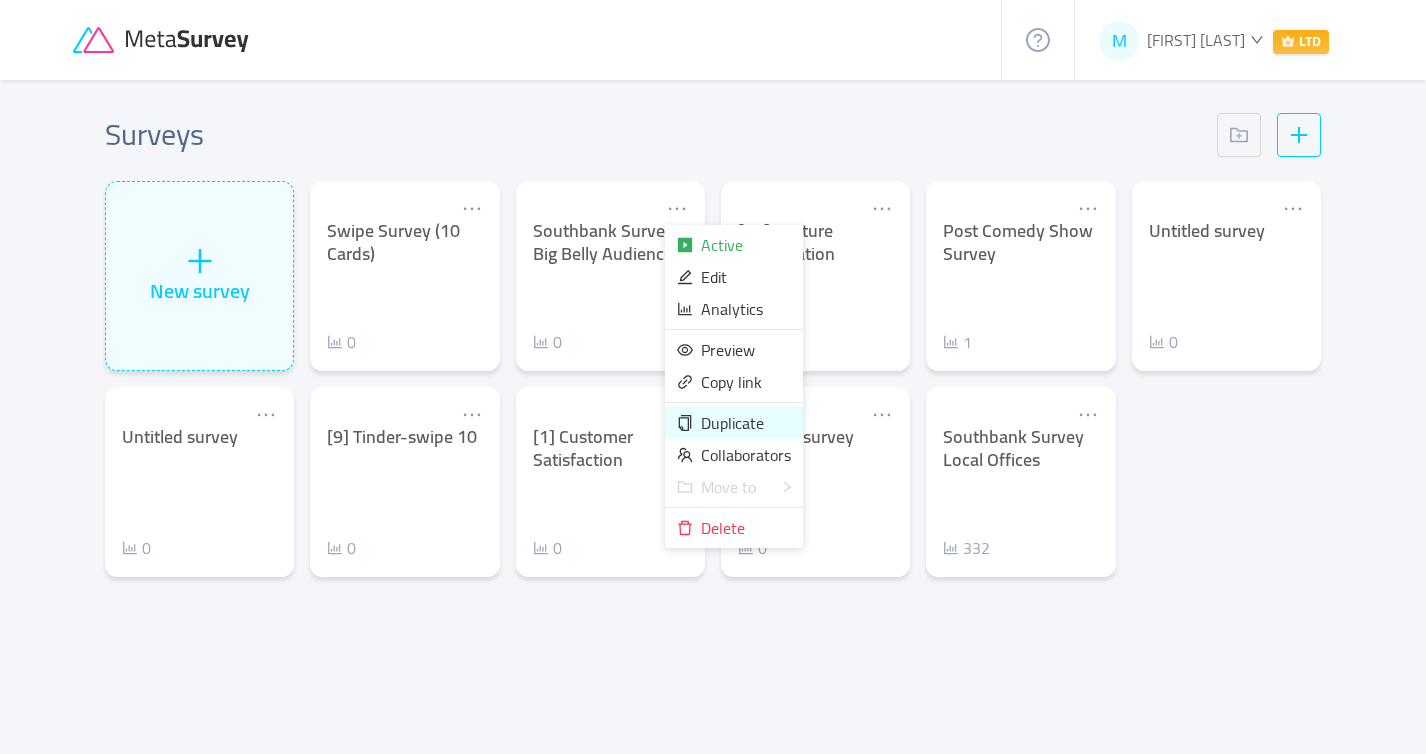 click on "Duplicate" at bounding box center [732, 423] 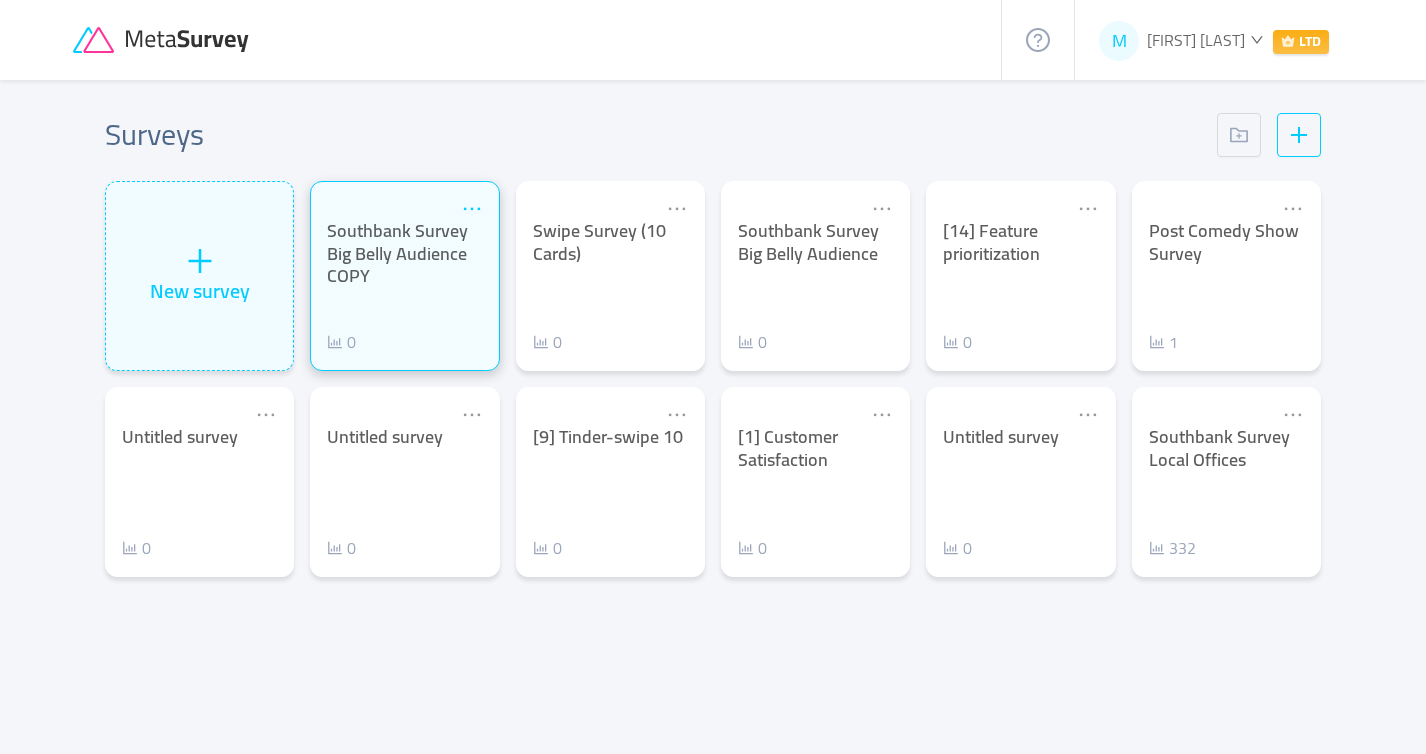 click 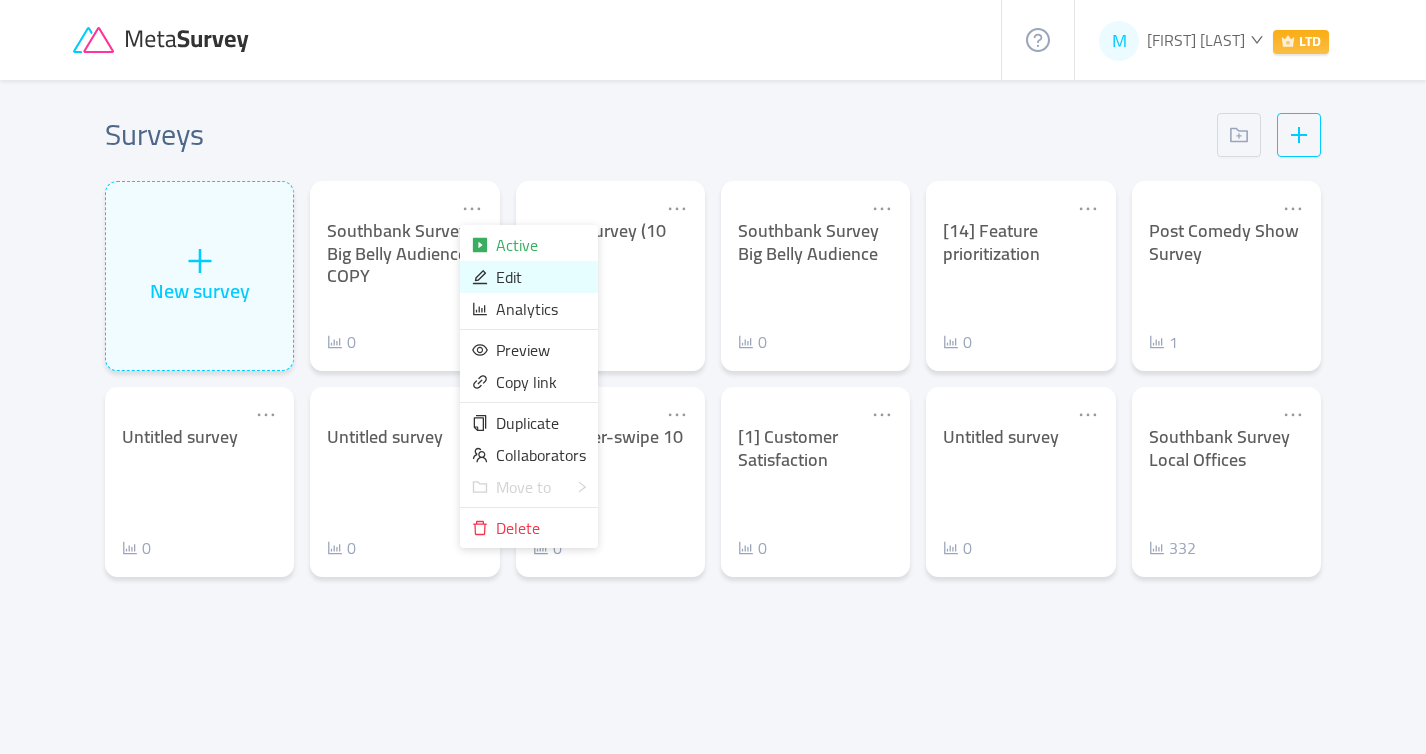 click on "Edit" at bounding box center (509, 277) 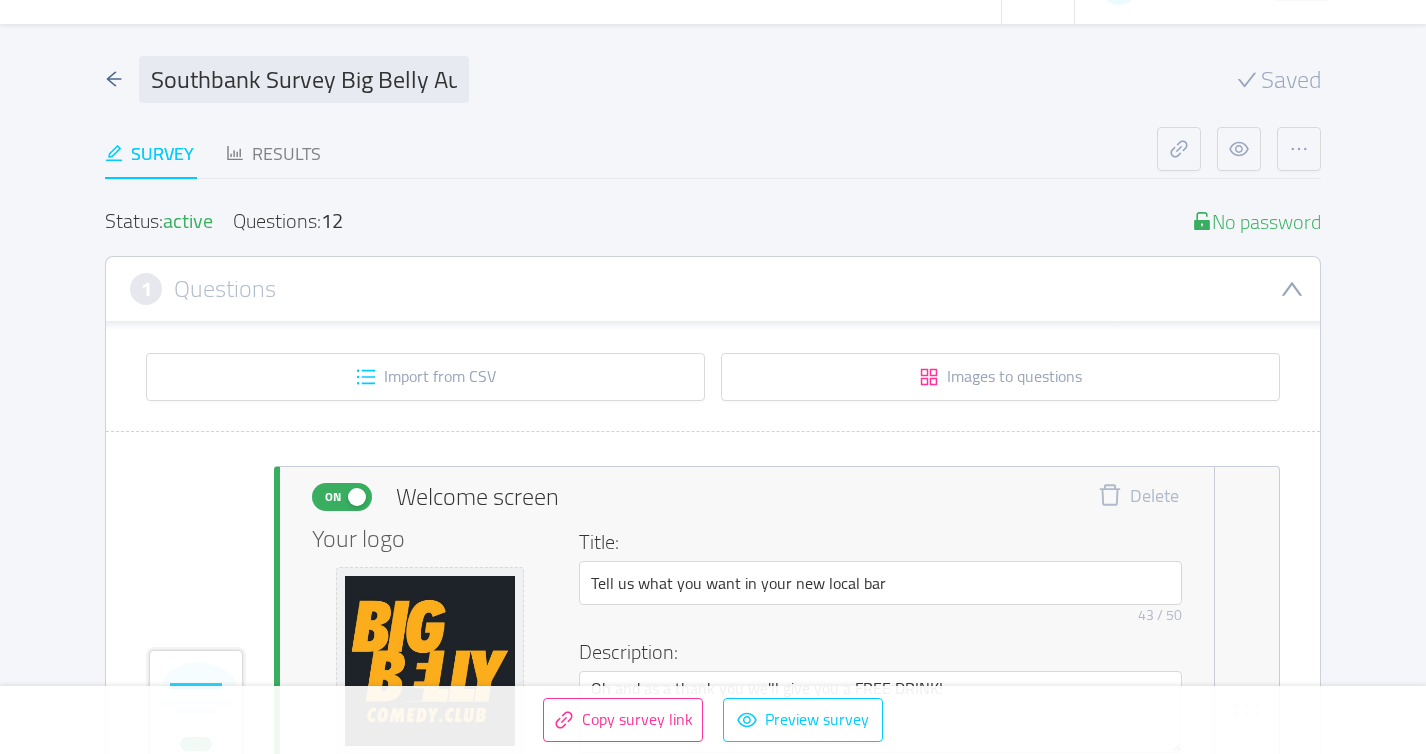 type 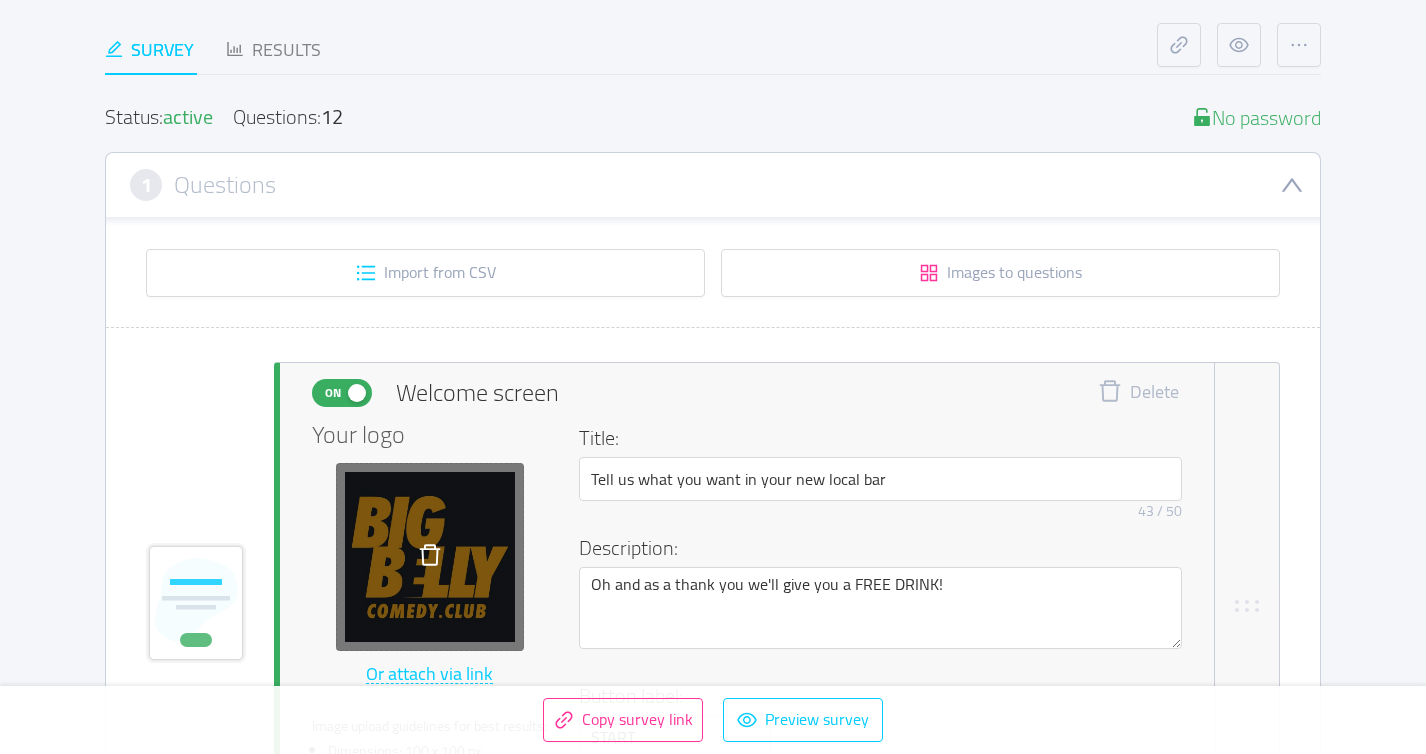 scroll, scrollTop: 178, scrollLeft: 0, axis: vertical 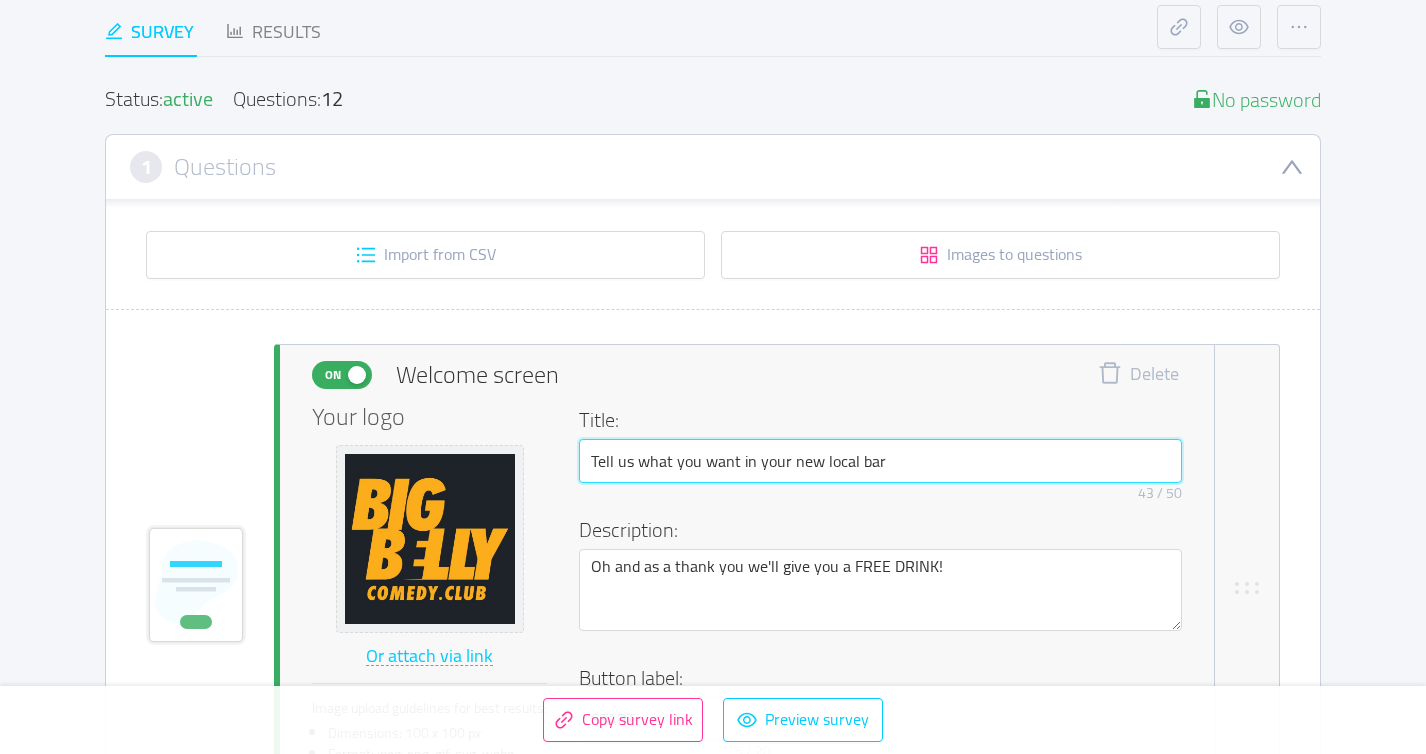 click on "Tell us what you want in your new local bar" at bounding box center [880, 461] 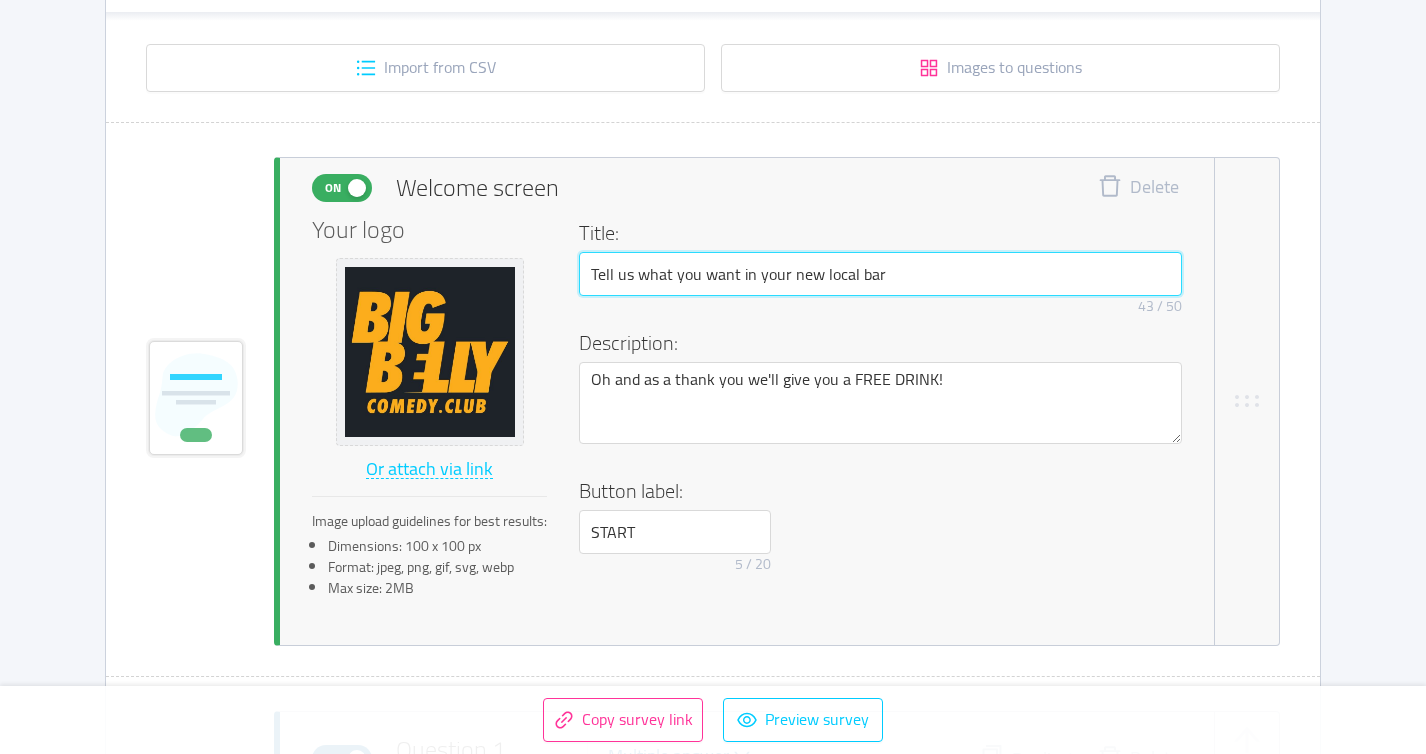 scroll, scrollTop: 406, scrollLeft: 0, axis: vertical 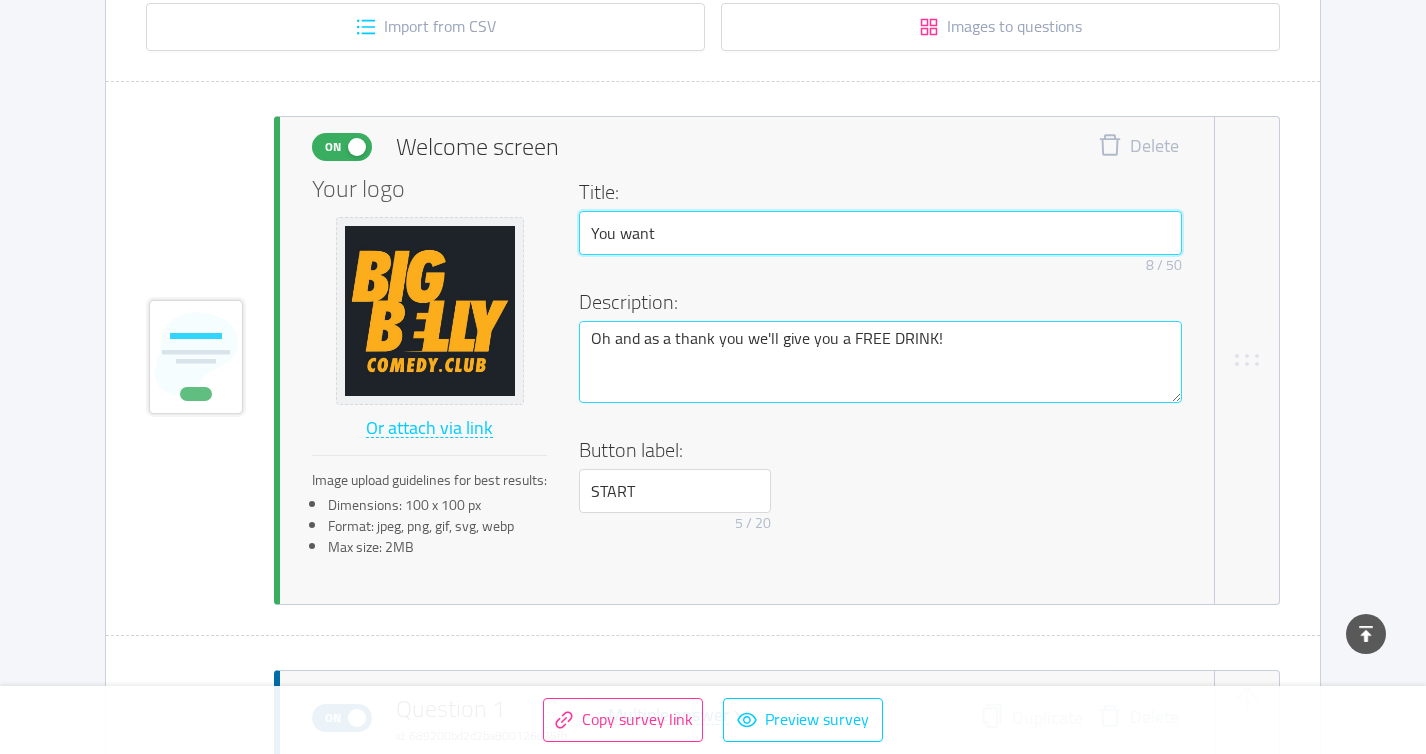type on "You want a" 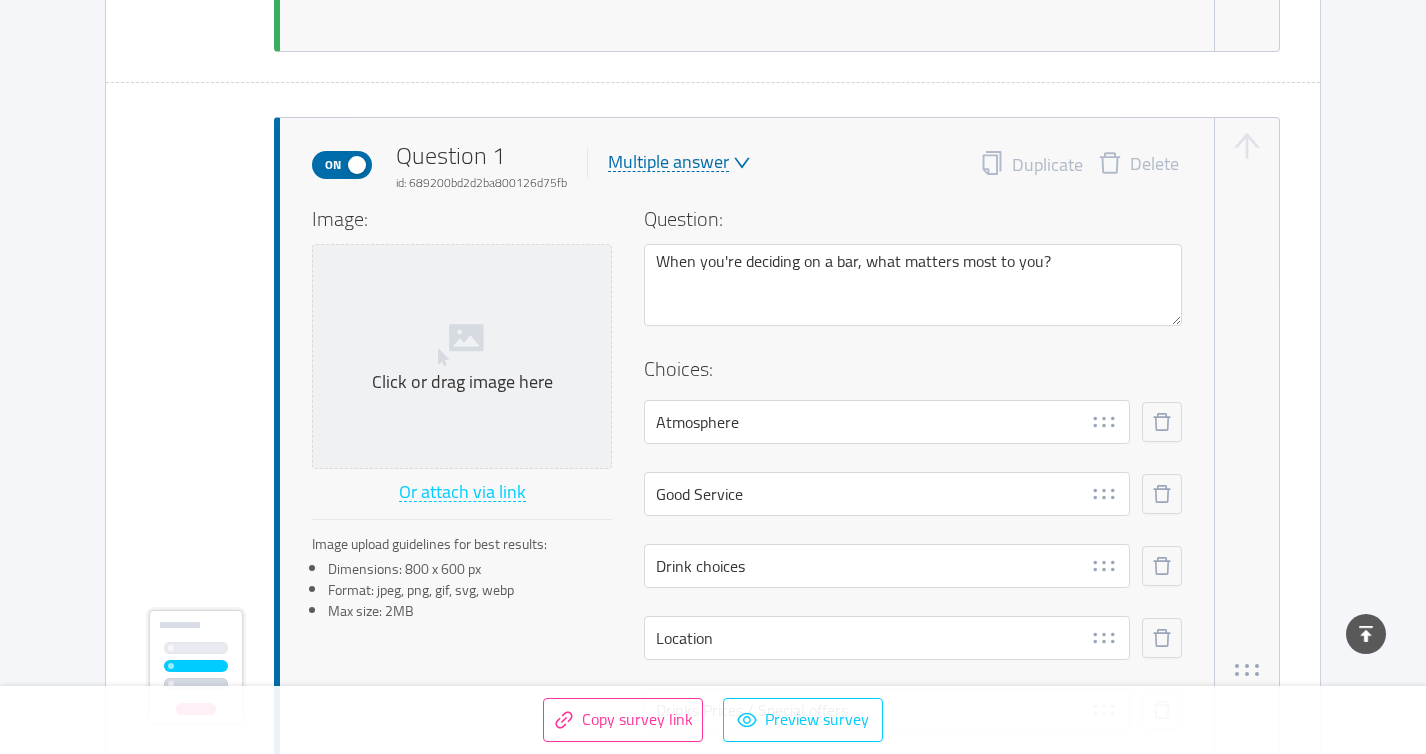 scroll, scrollTop: 969, scrollLeft: 0, axis: vertical 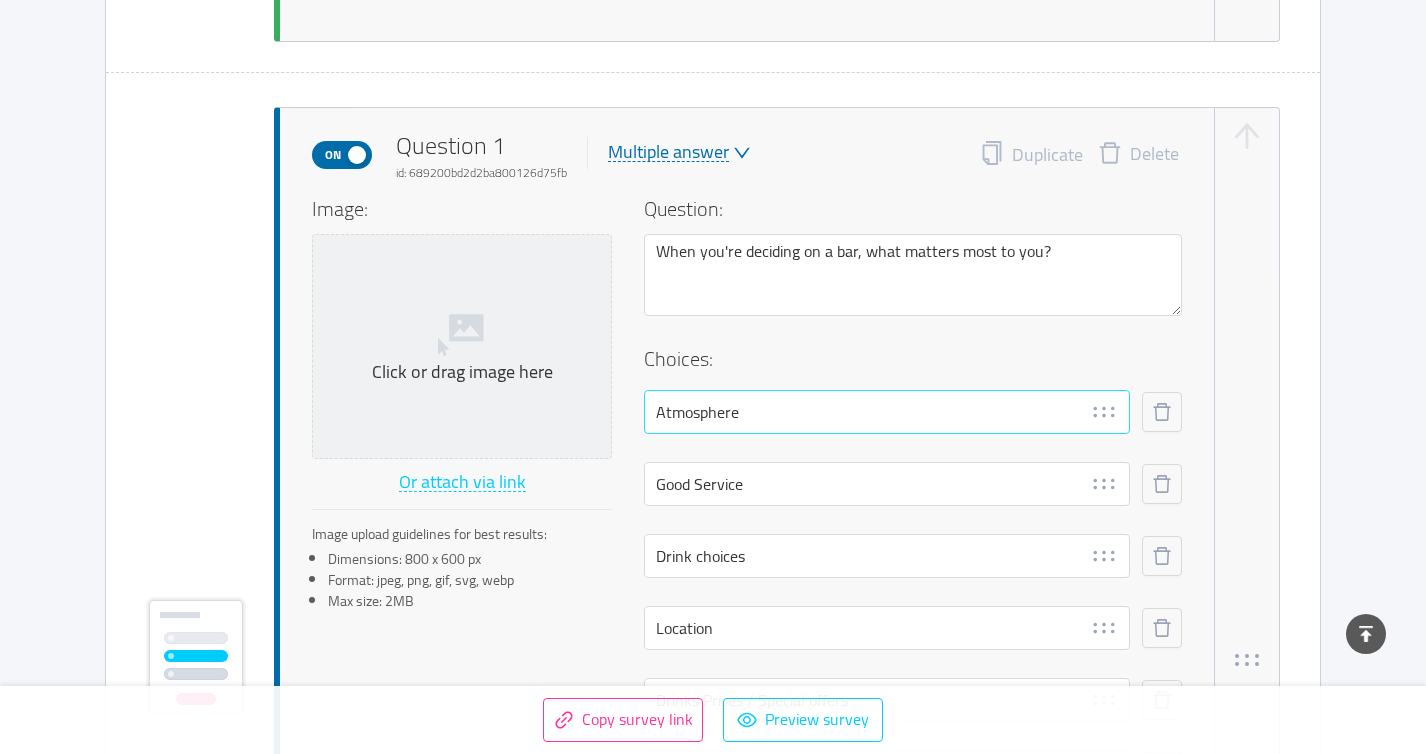 type 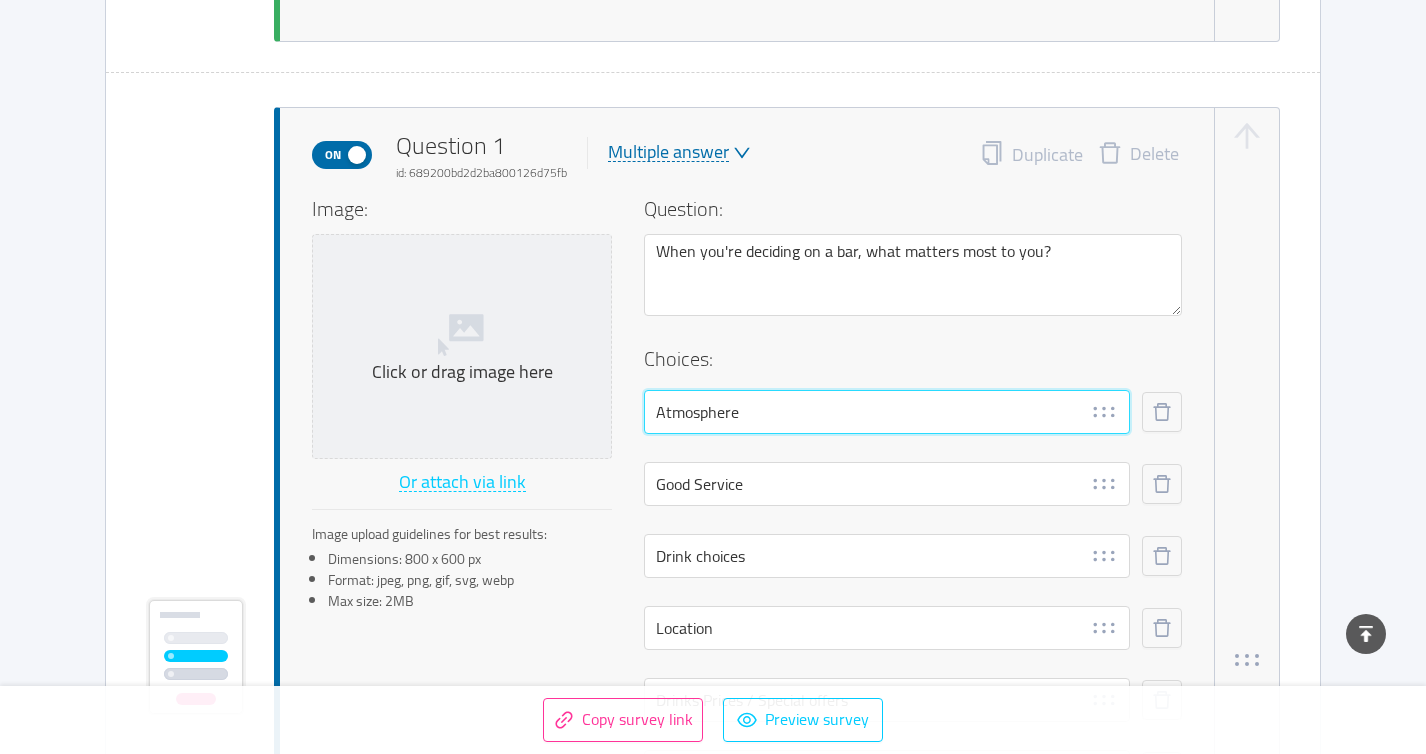 click on "Atmosphere" at bounding box center [887, 412] 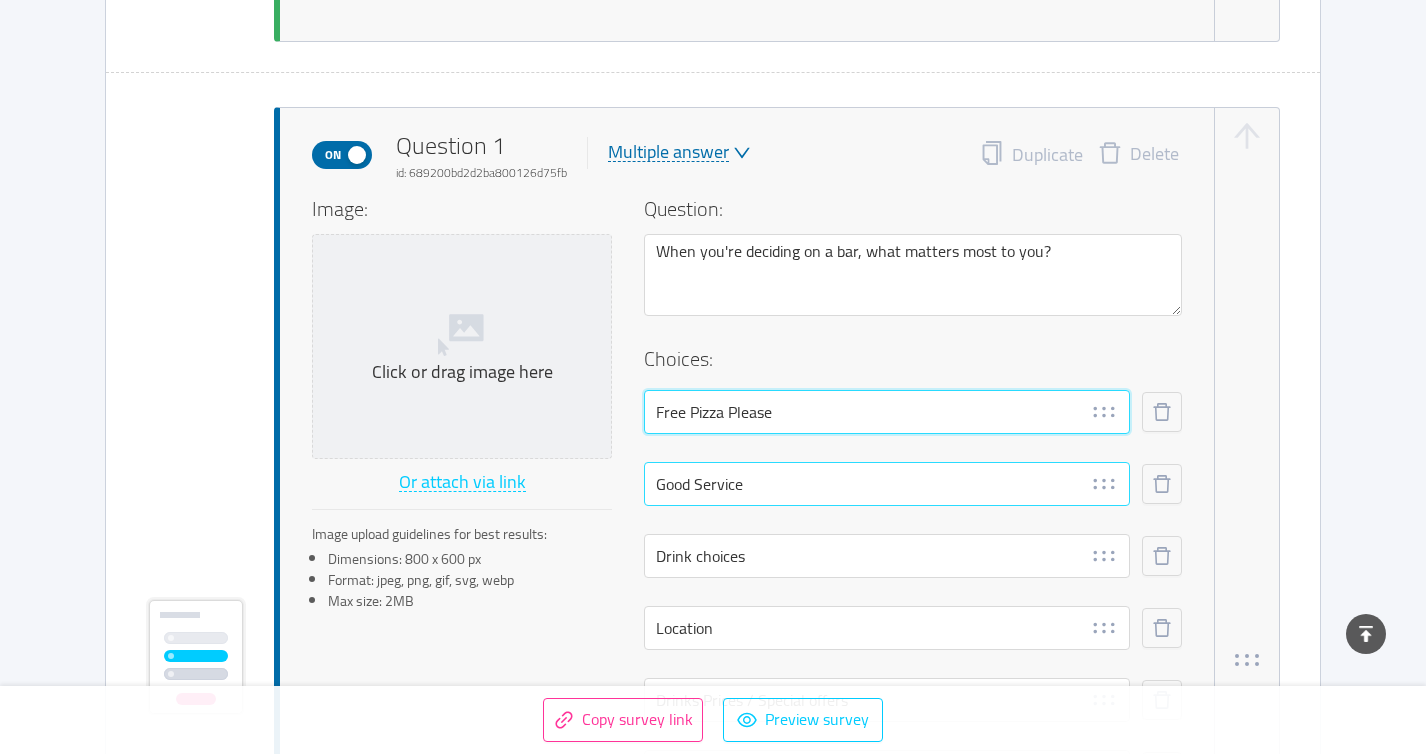 type on "Free Pizza Please" 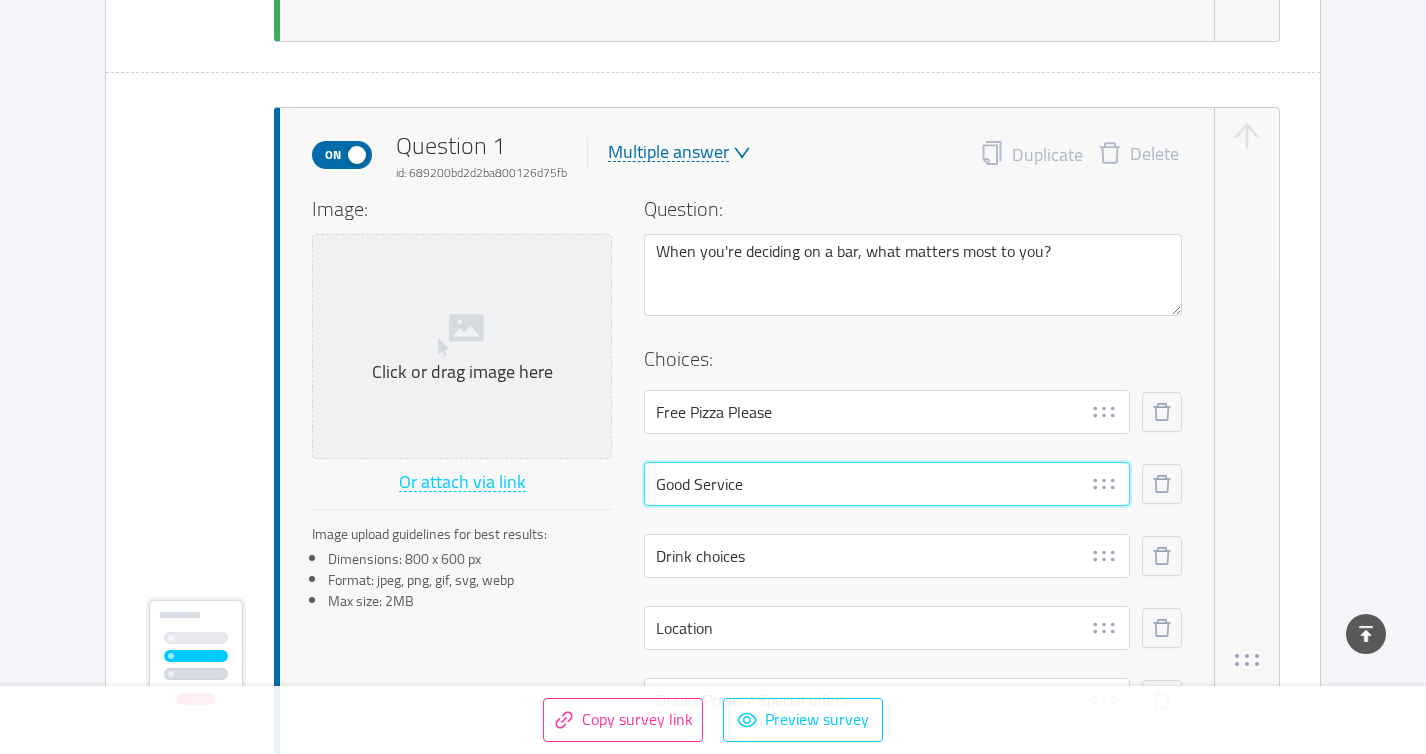 click on "Good Service" at bounding box center (887, 484) 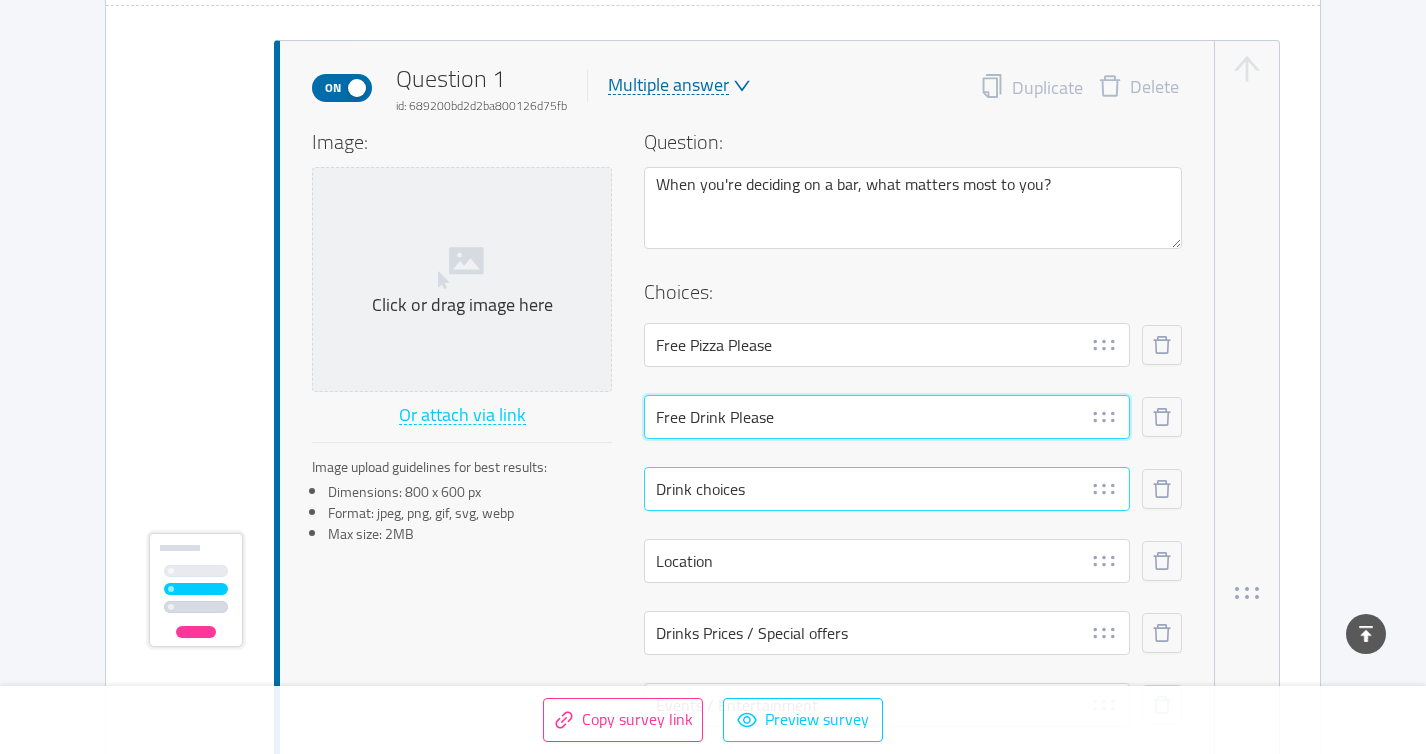 scroll, scrollTop: 1141, scrollLeft: 0, axis: vertical 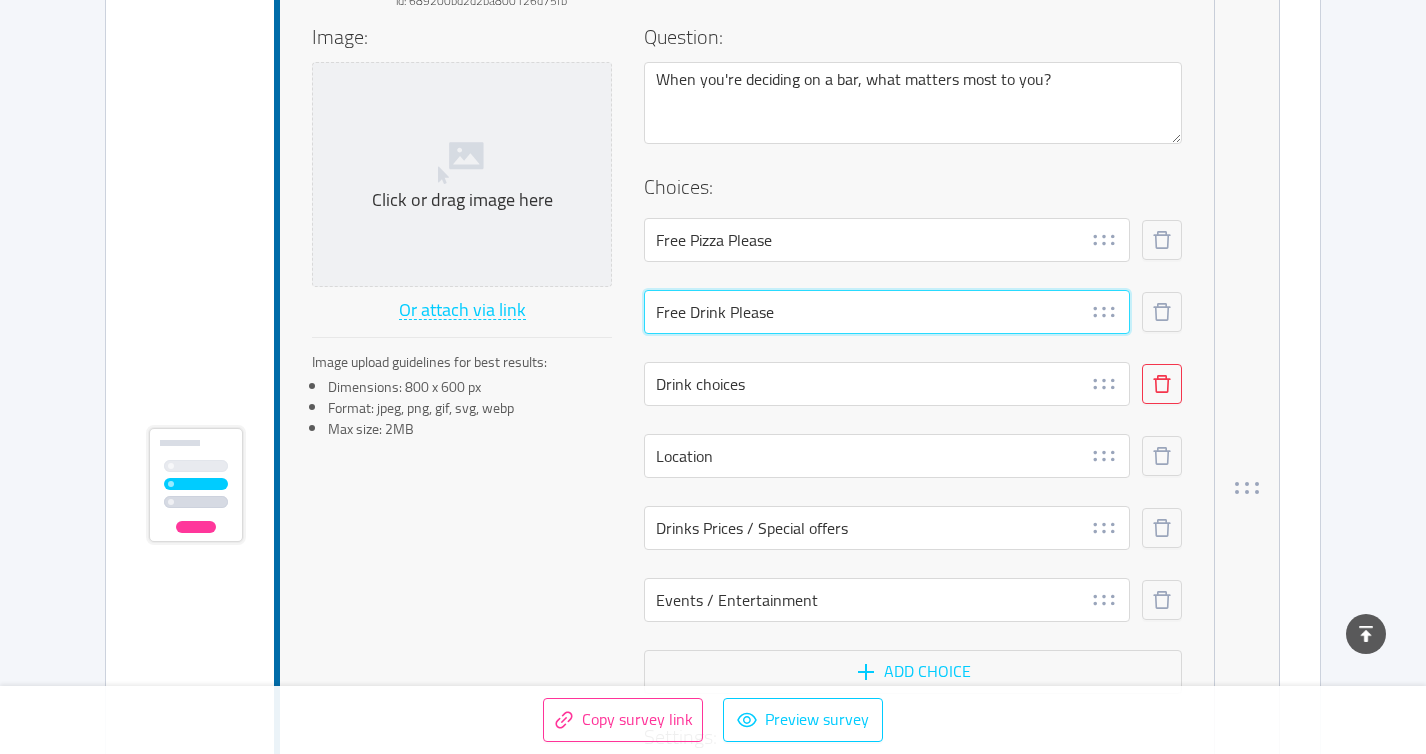 type on "Free Drink Please" 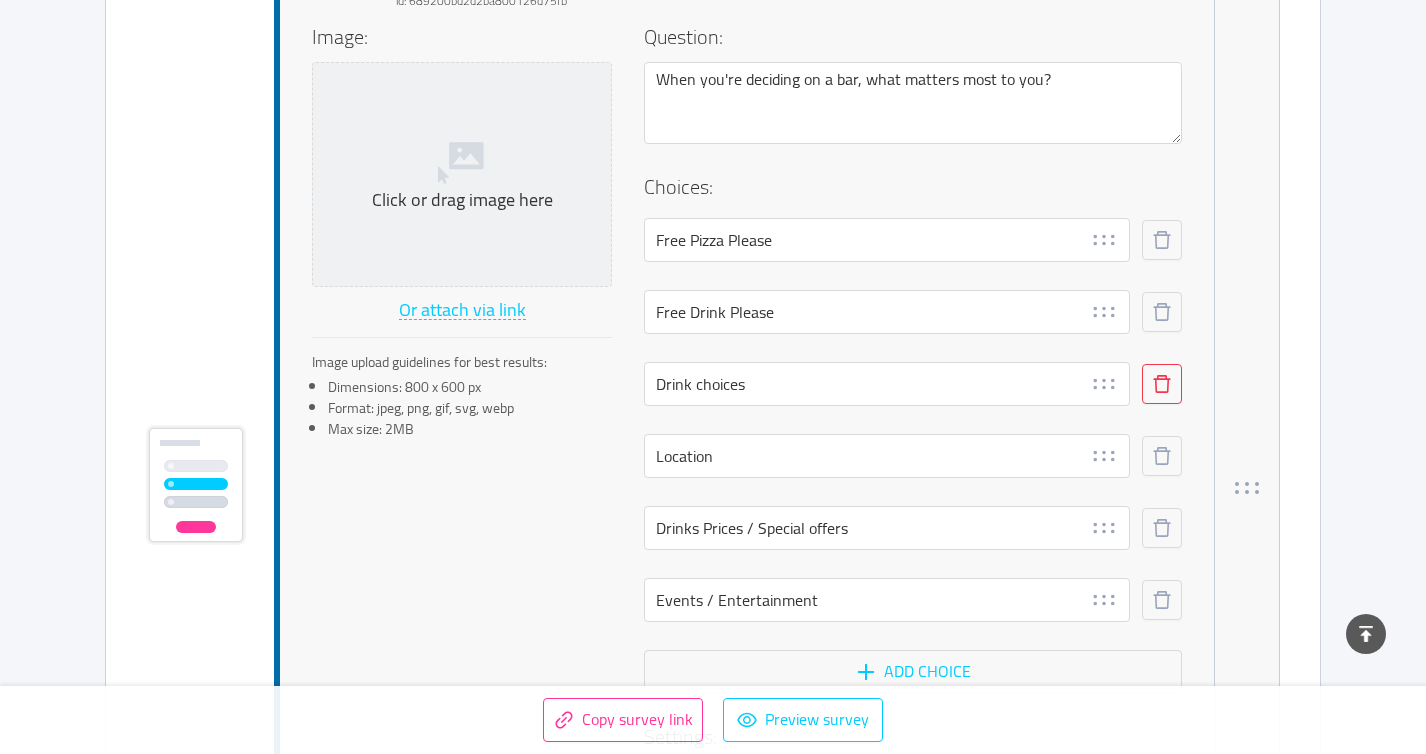 click at bounding box center (1162, 384) 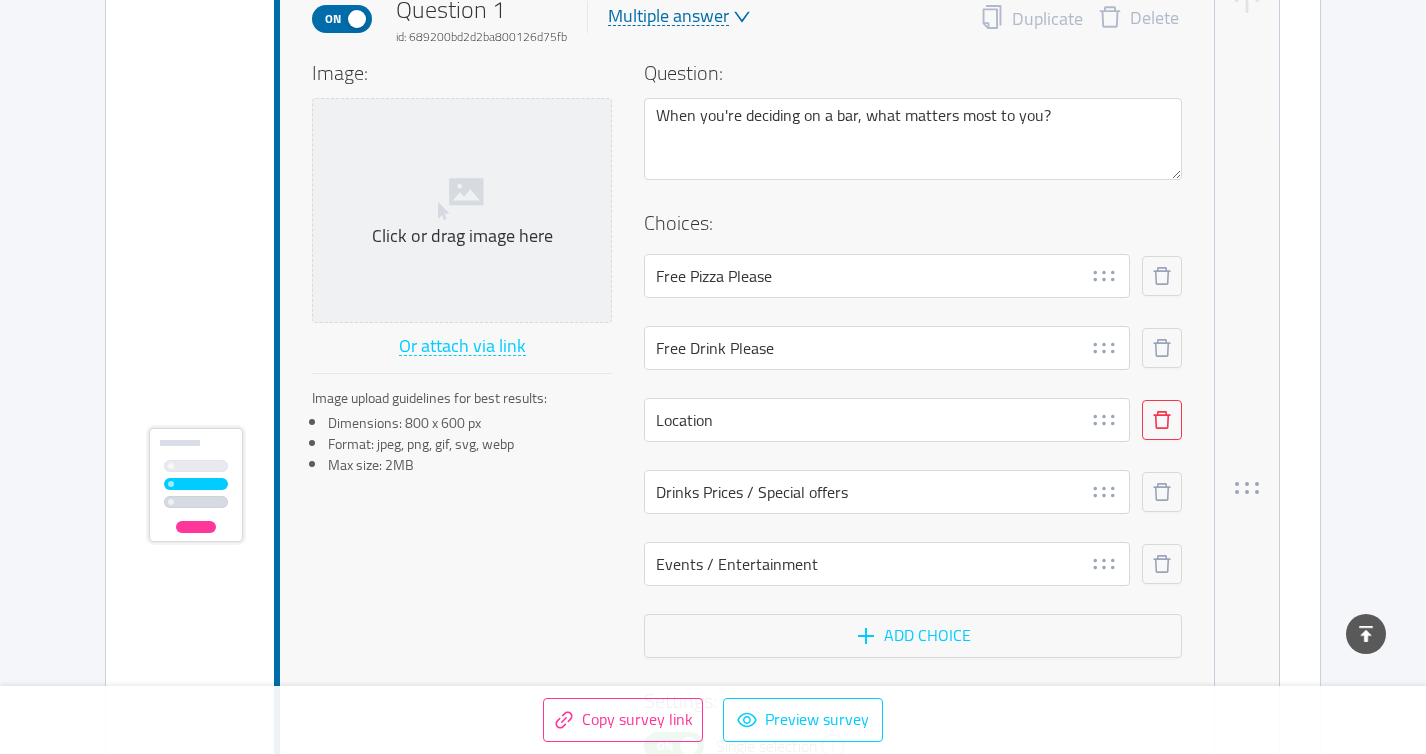 click at bounding box center [1162, 420] 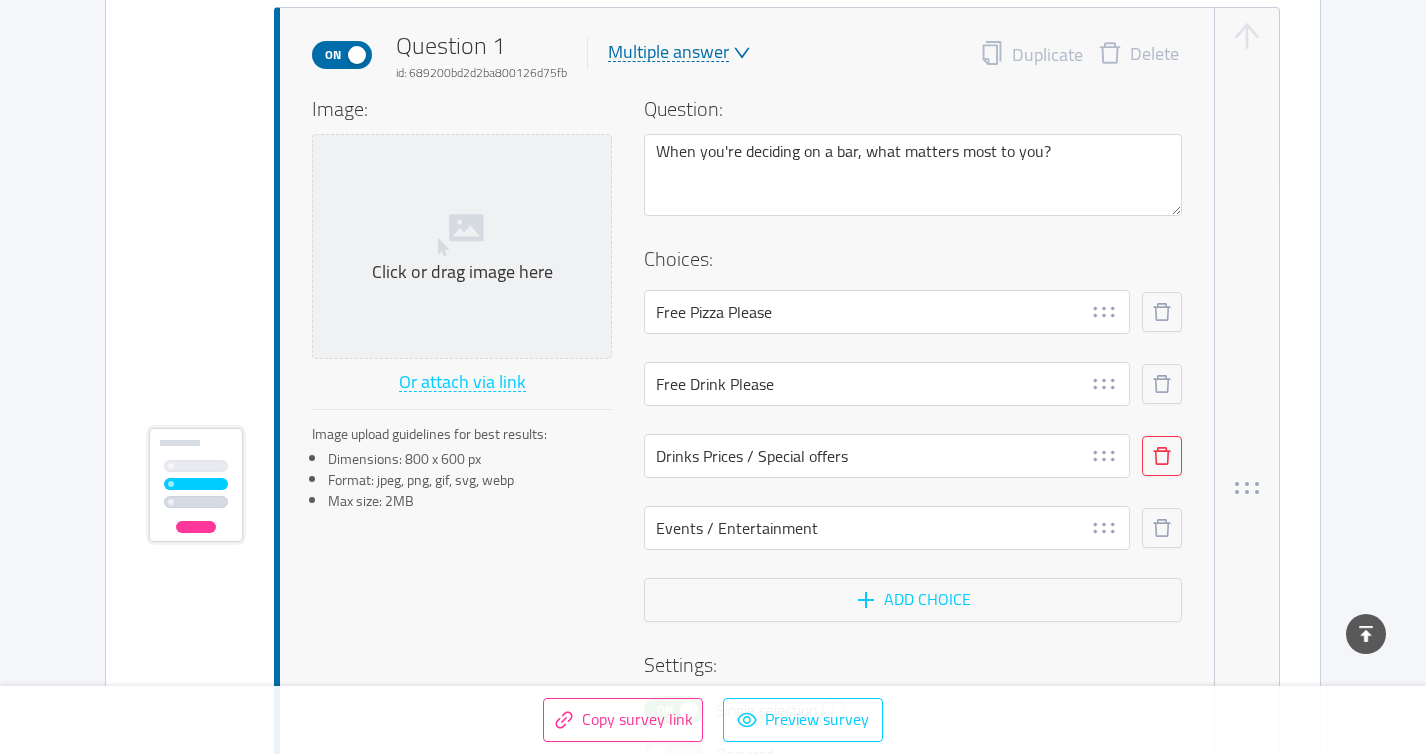 click at bounding box center [1162, 456] 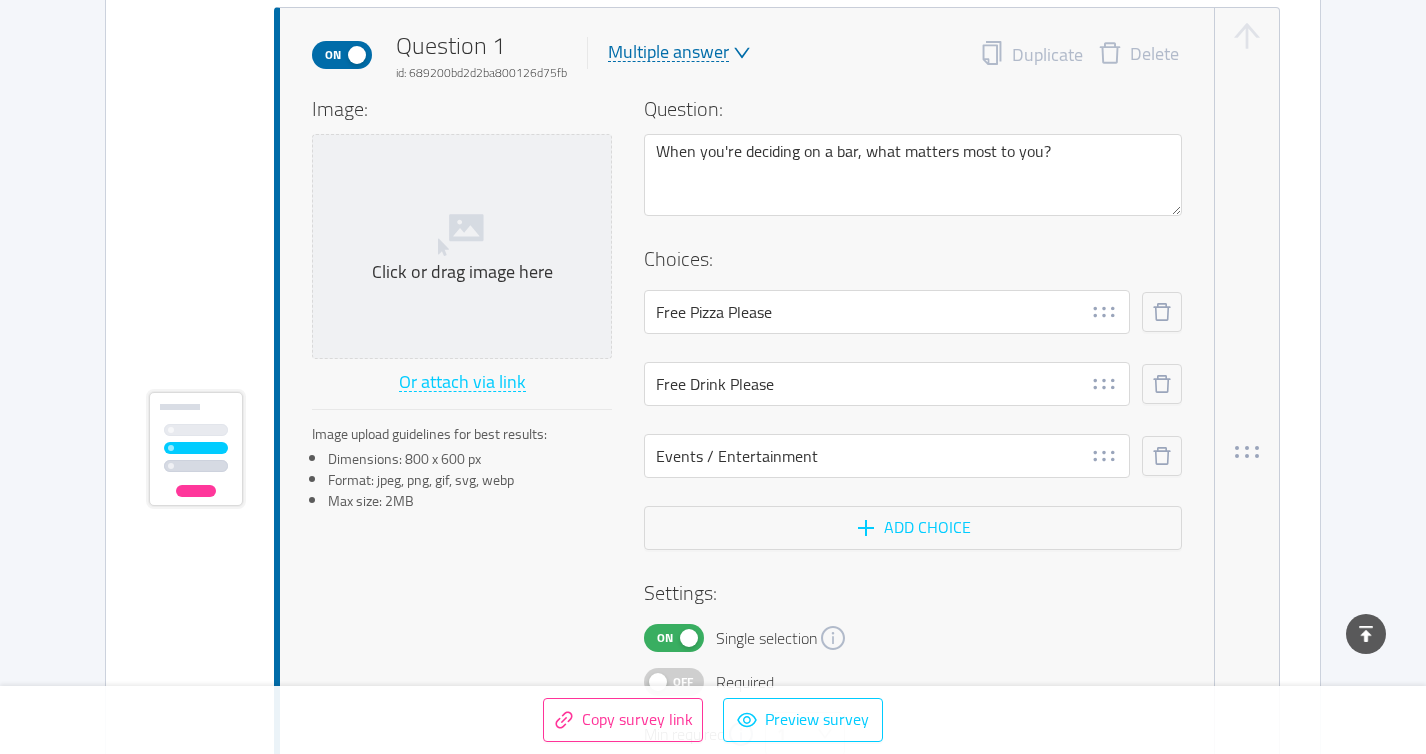 scroll, scrollTop: 1033, scrollLeft: 0, axis: vertical 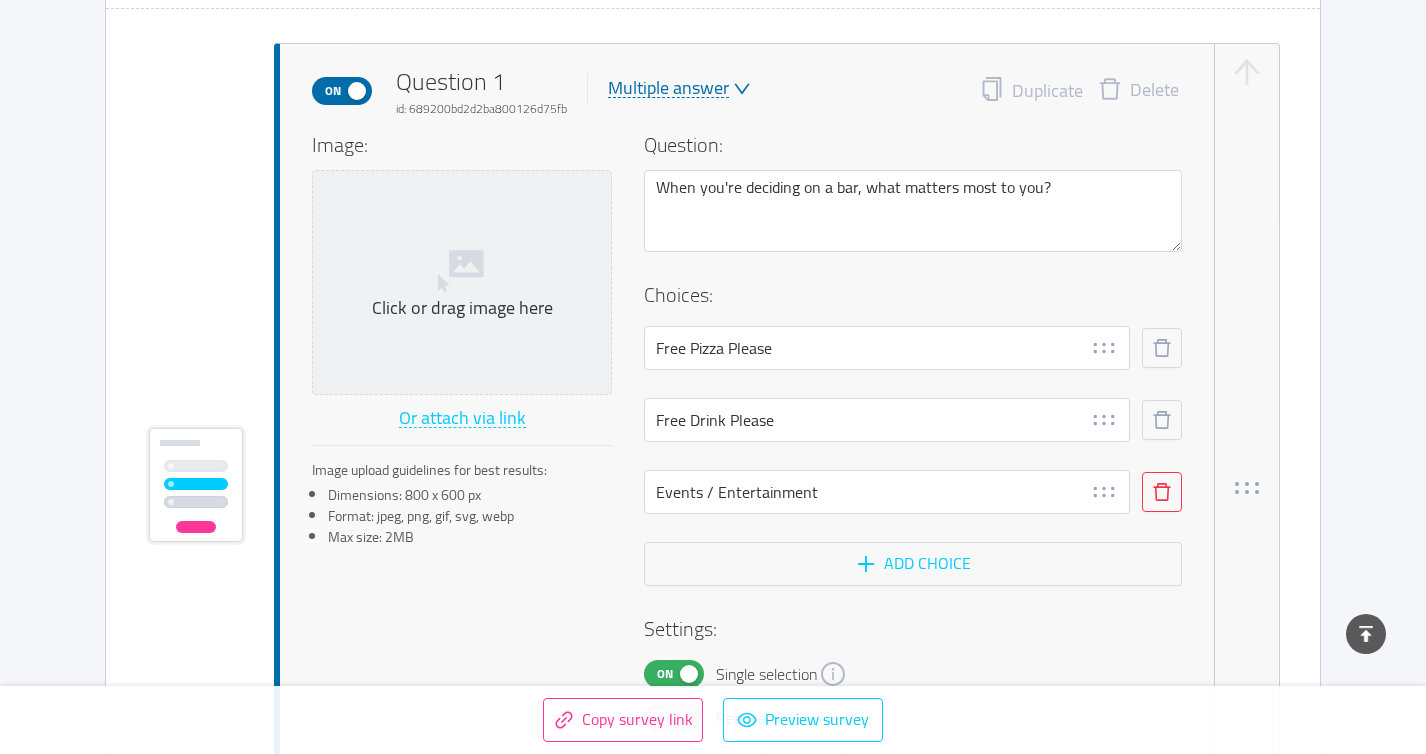 click at bounding box center (1162, 492) 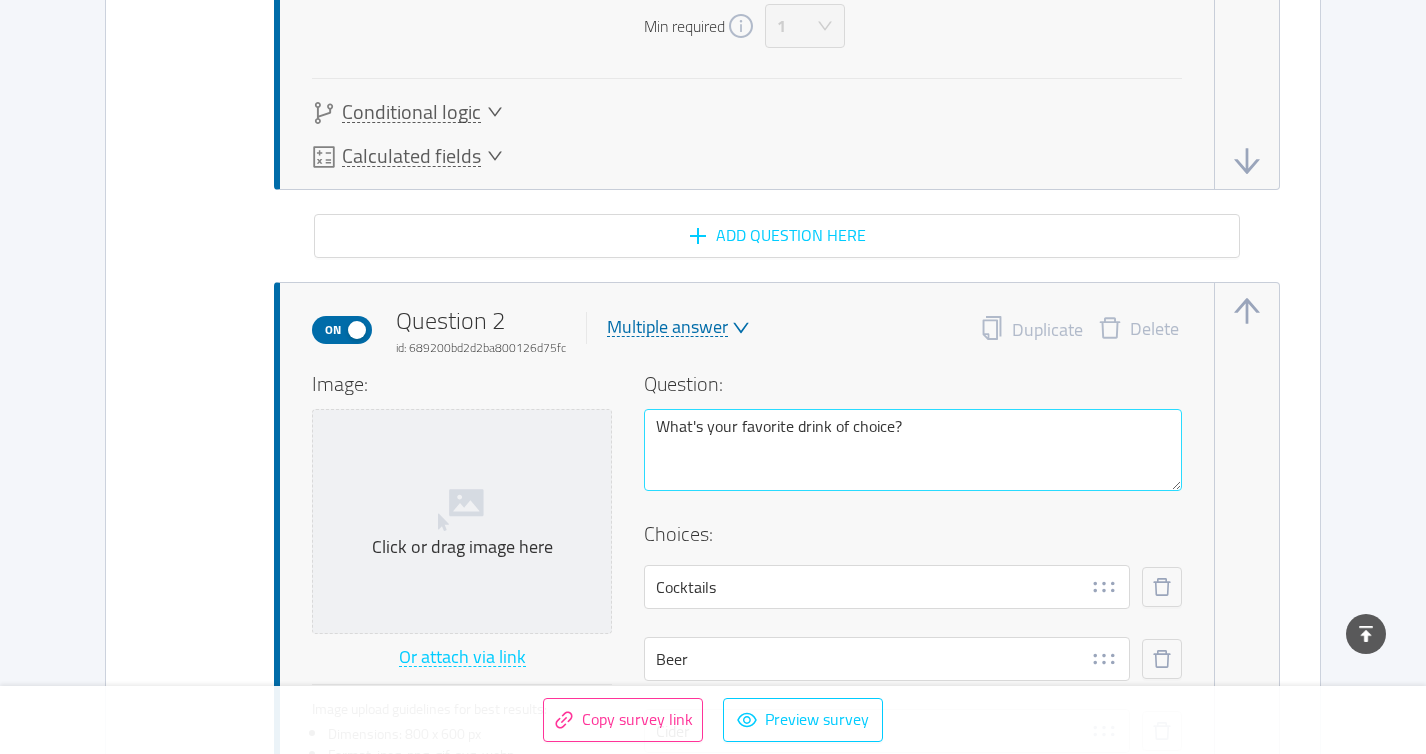 scroll, scrollTop: 1706, scrollLeft: 0, axis: vertical 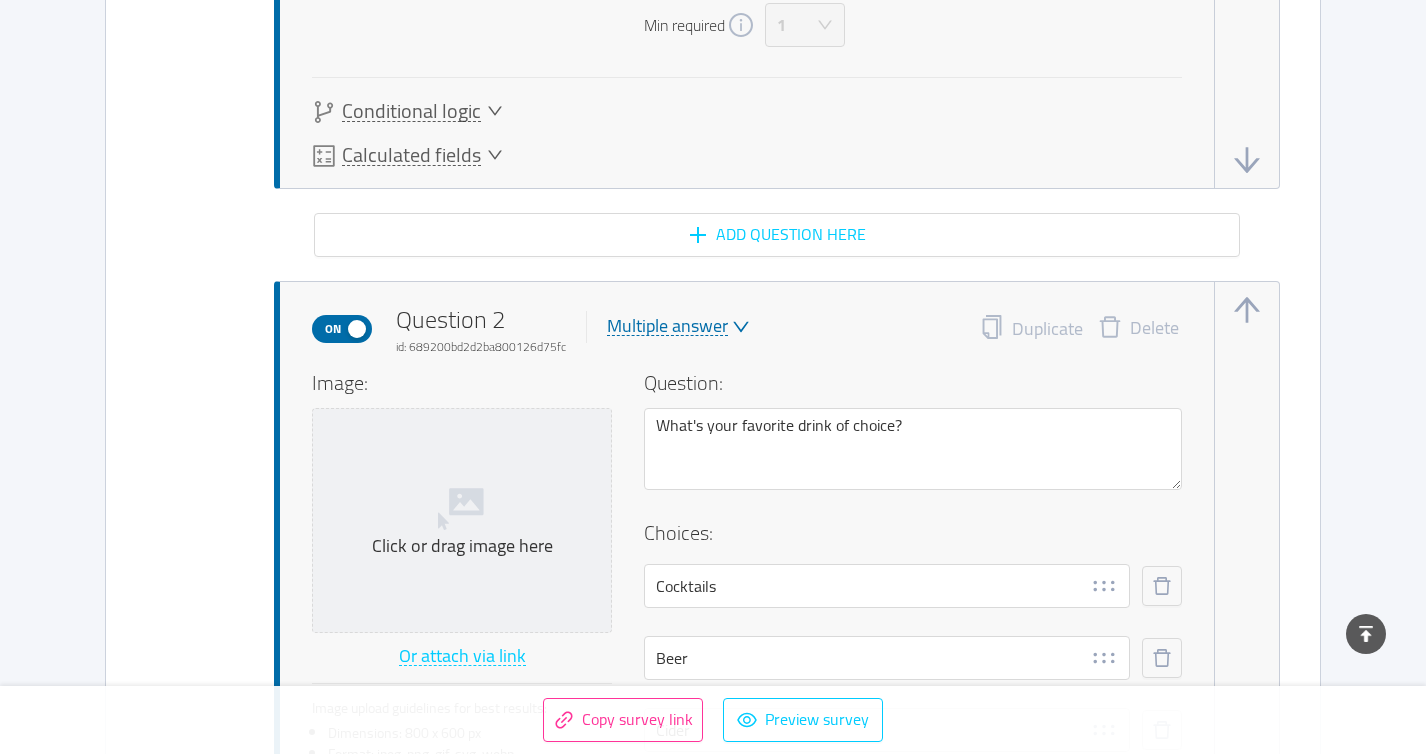 click on "Delete" at bounding box center [1138, 329] 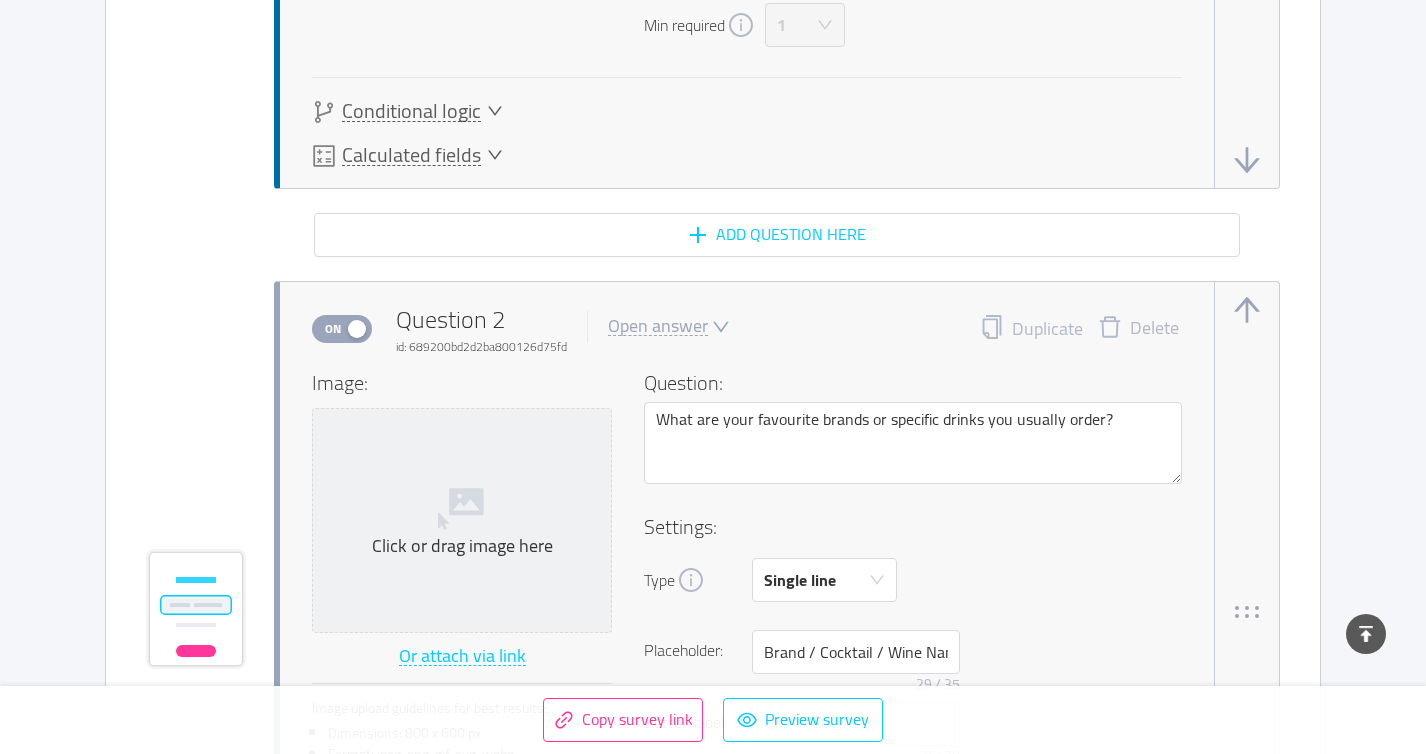 click on "Delete" at bounding box center (1138, 329) 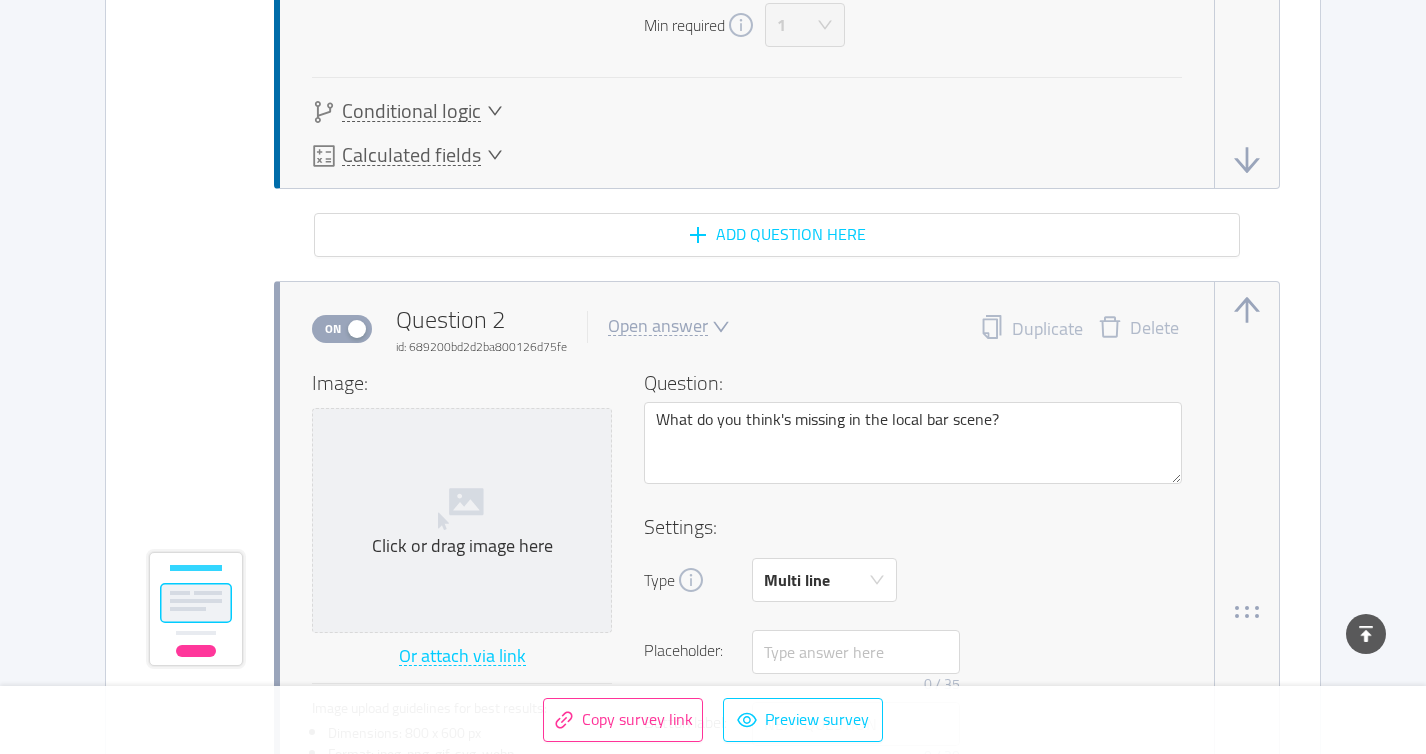 click on "Delete" at bounding box center [1138, 329] 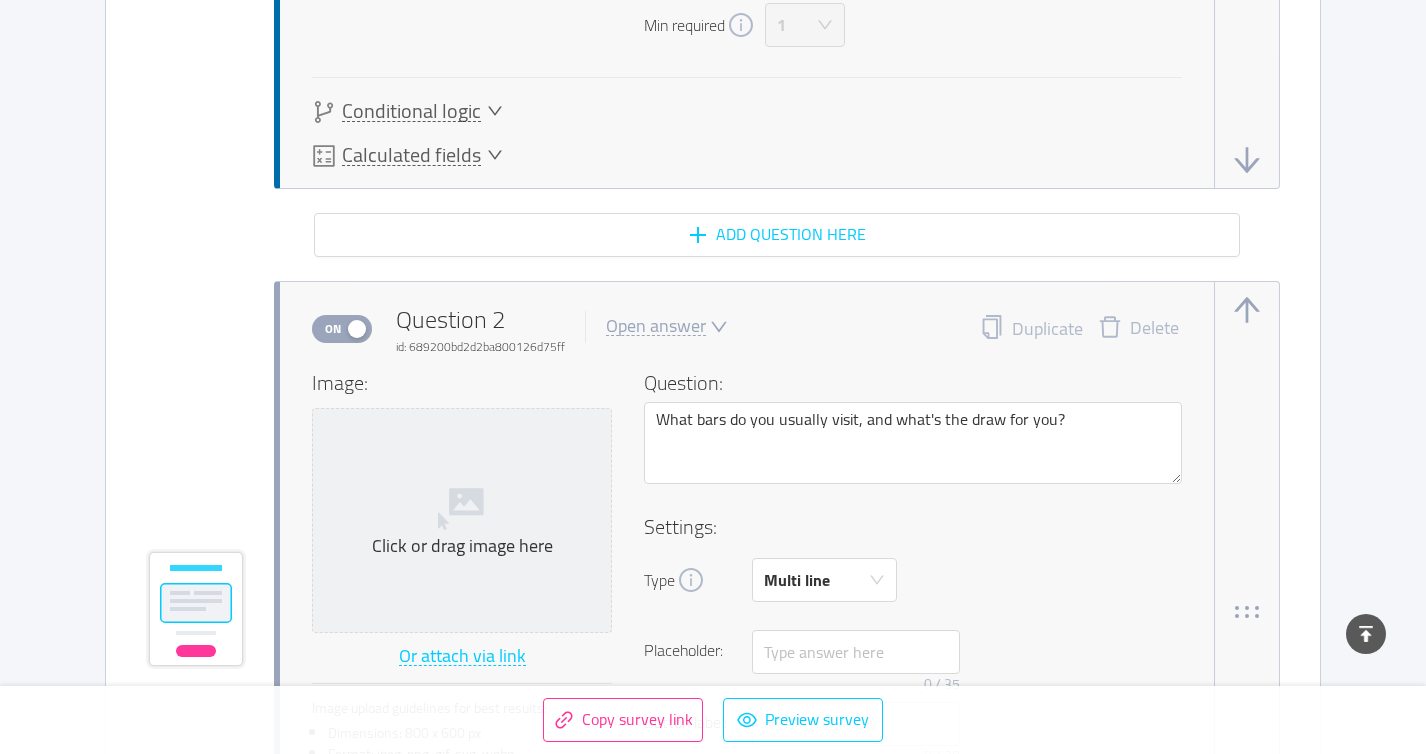 click on "On  Question 1  id: 689200bd2d2ba800126d75fb  Multiple answer  Duplicate Delete Image:    Click or drag image here  Or attach via link Image upload guidelines for best results: Dimensions: 800 x 600 px Format: jpeg, png, gif, svg, webp Max size: 2MB Question: When you're deciding on a bar, what matters most to you? Choices: Free Pizza Please   Free Drink Please   Add choice Settings: On Single selection Off Required Min required  1   Conditional logic   Calculated fields" at bounding box center (713, -221) 